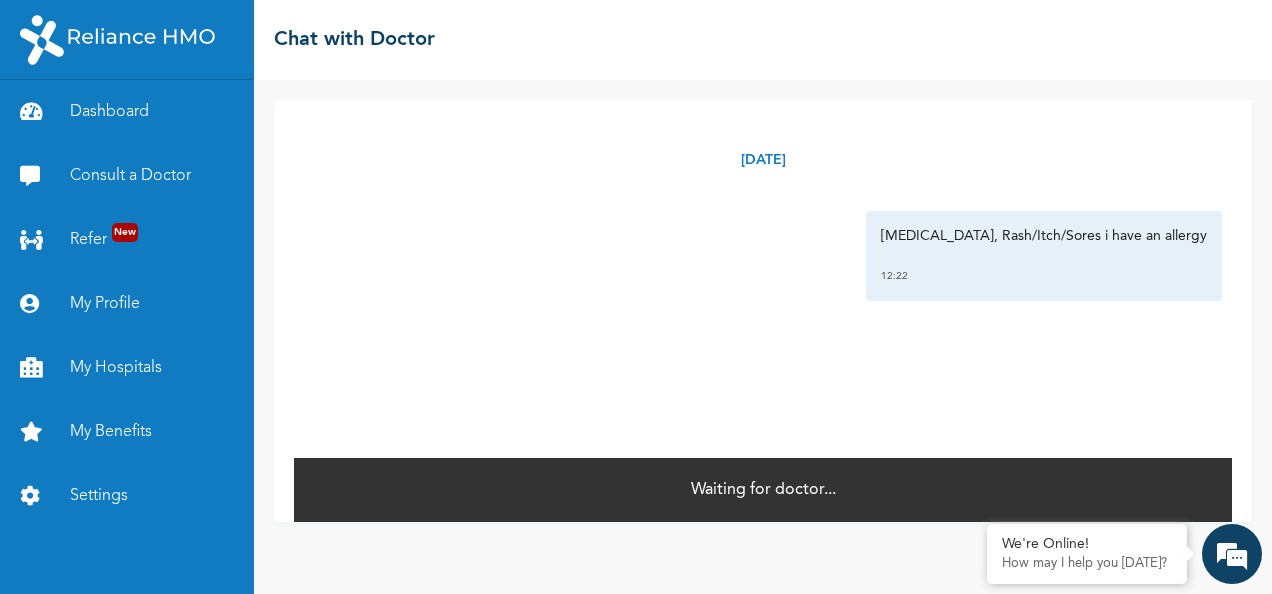 scroll, scrollTop: 0, scrollLeft: 0, axis: both 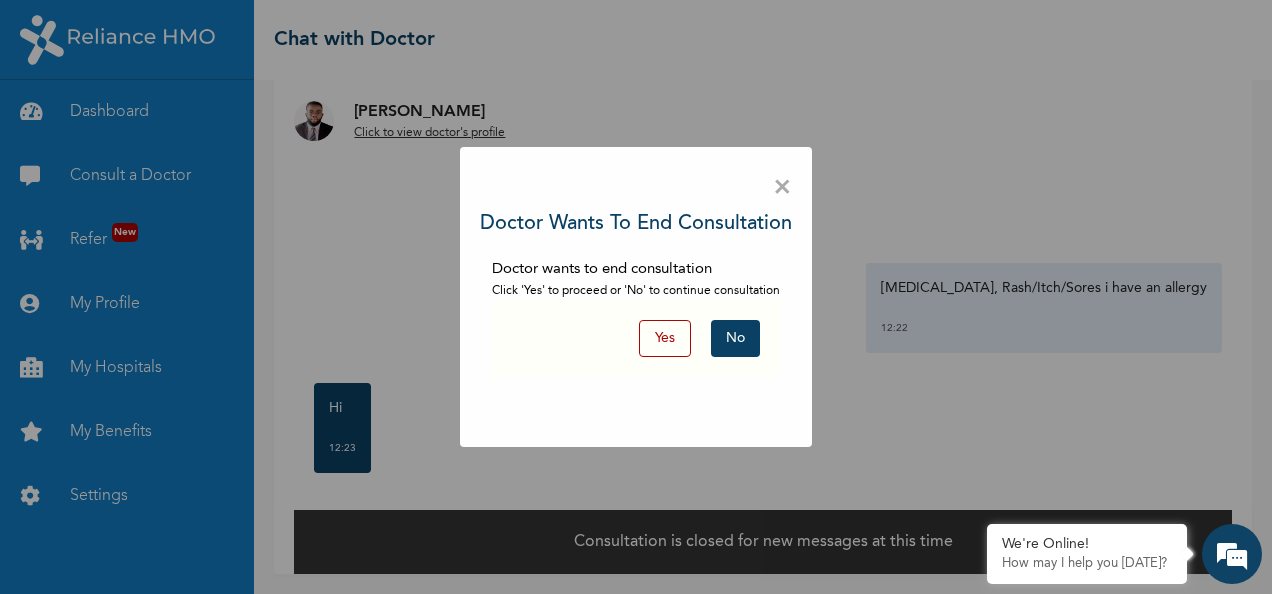 click on "Yes" at bounding box center (665, 338) 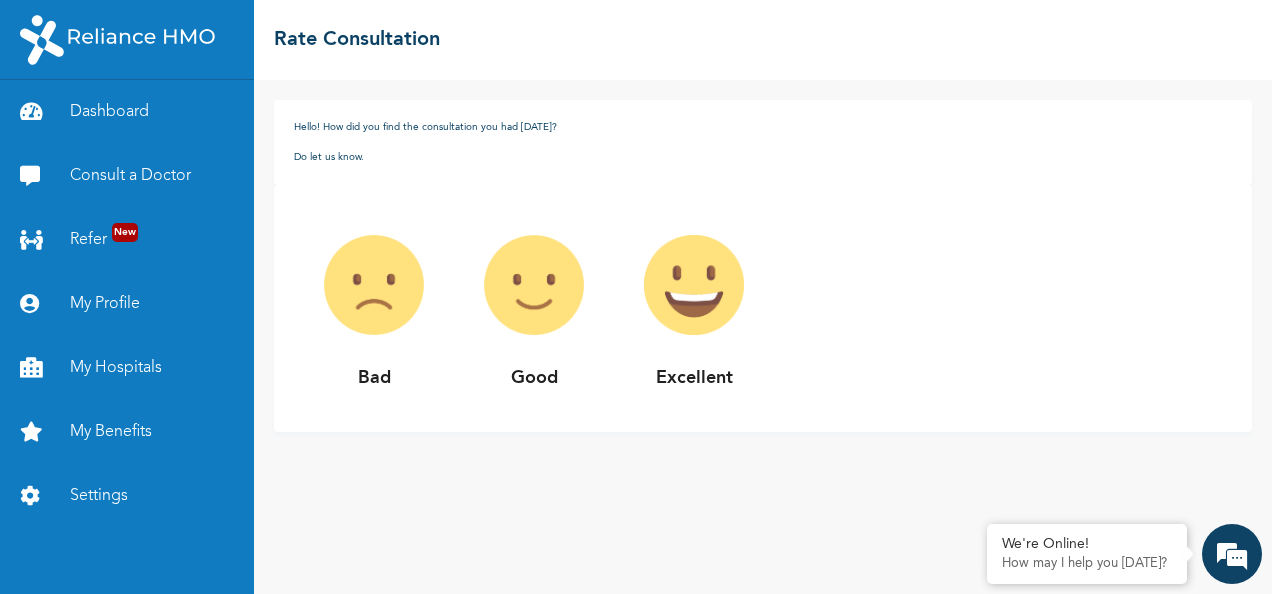 click at bounding box center [374, 285] 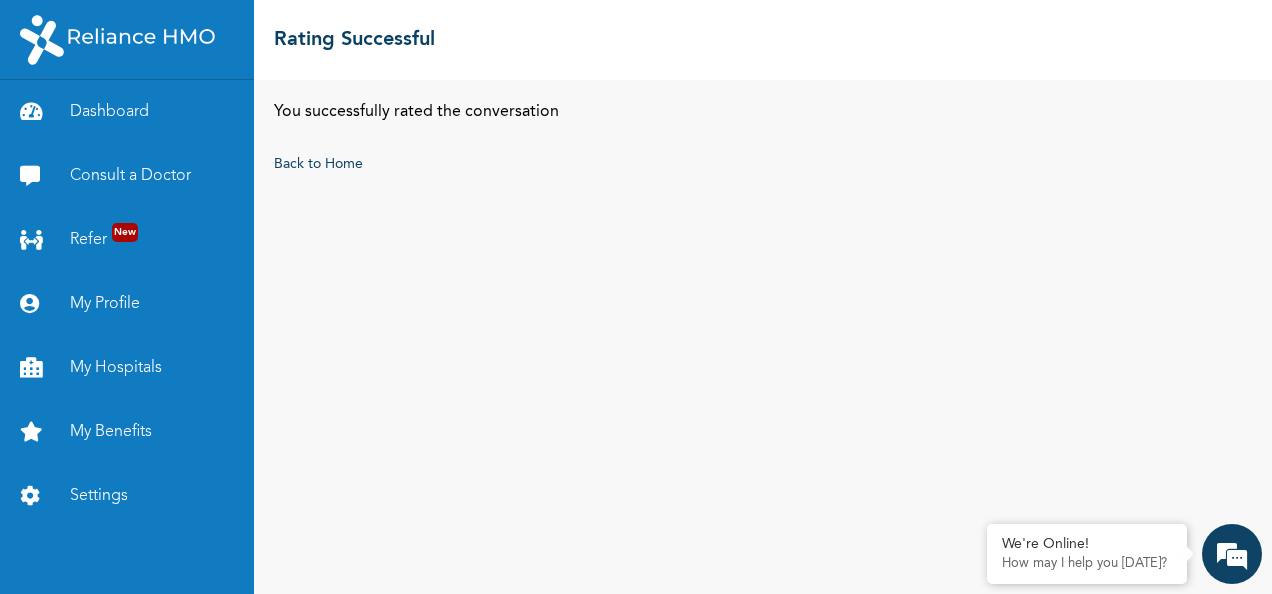 click on "You successfully rated the conversation Back to Home" at bounding box center (763, 337) 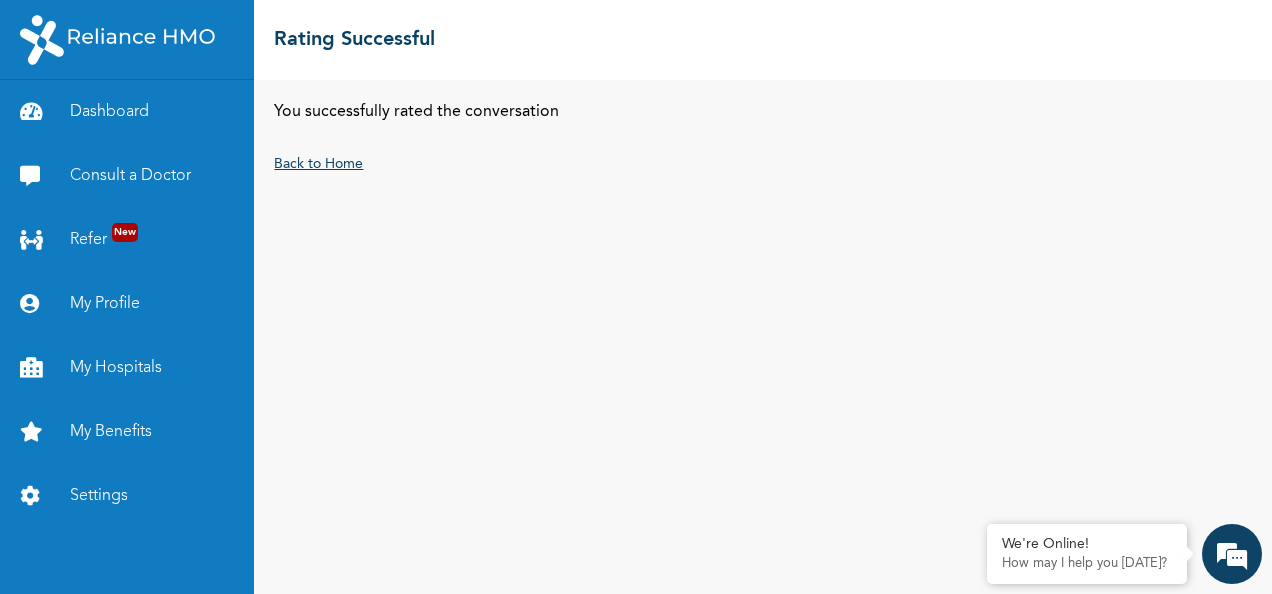 click on "Back to Home" at bounding box center (318, 164) 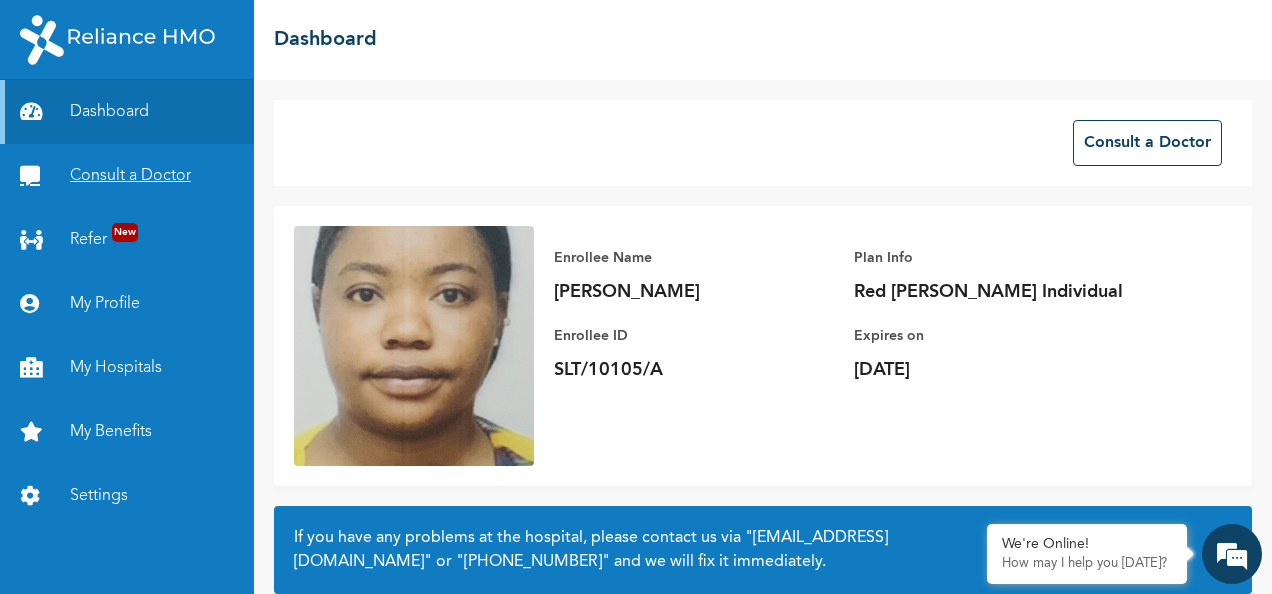 click on "Consult a Doctor" at bounding box center (127, 176) 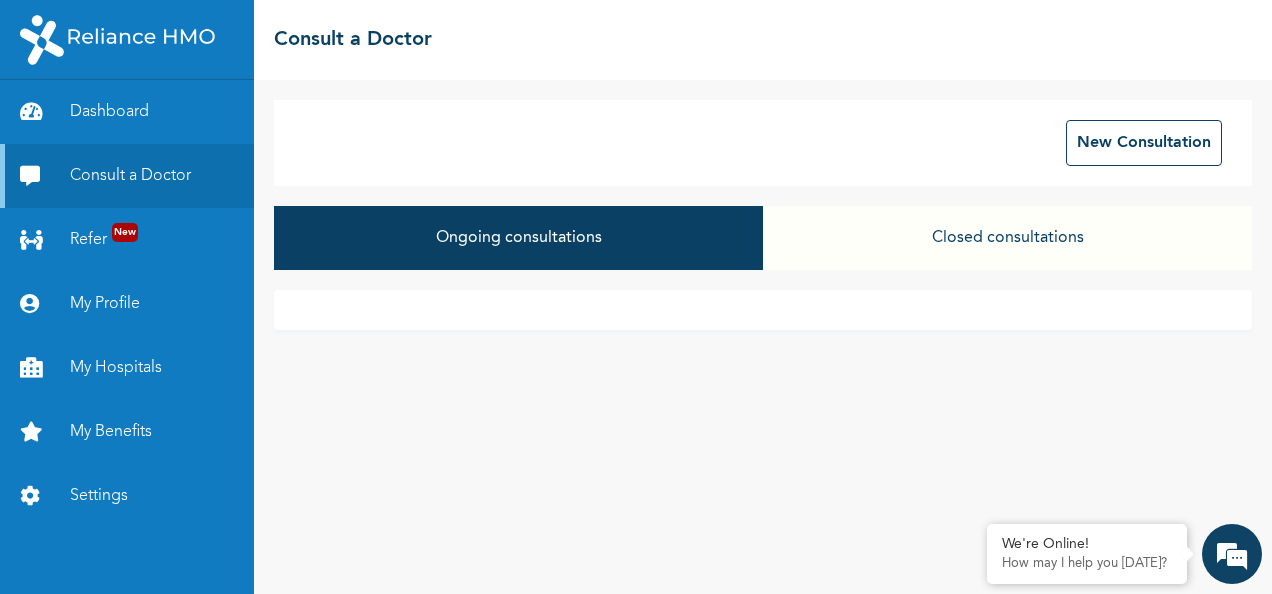 click on "Closed consultations" at bounding box center (1007, 238) 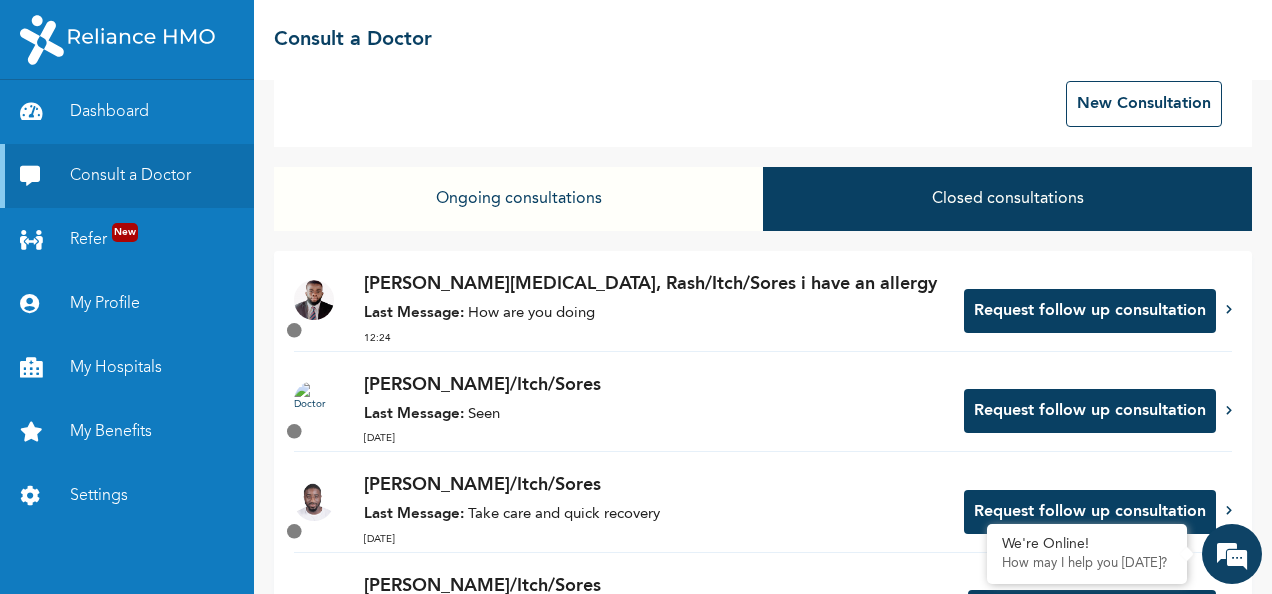 scroll, scrollTop: 40, scrollLeft: 0, axis: vertical 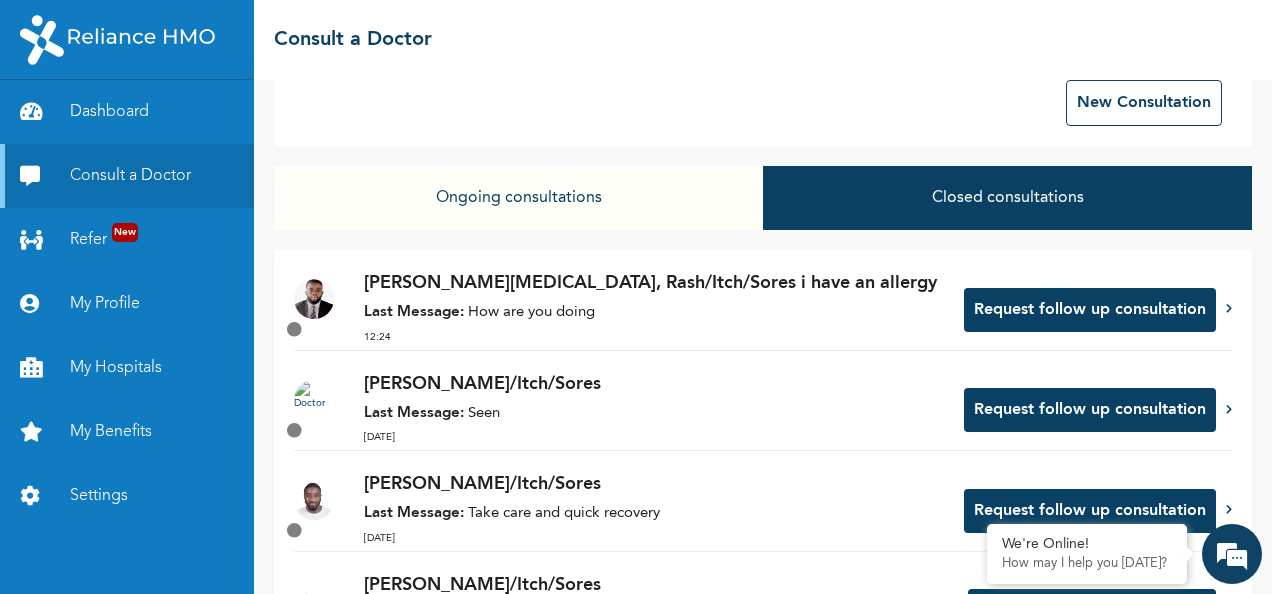 click on "Request follow up consultation" at bounding box center [1090, 310] 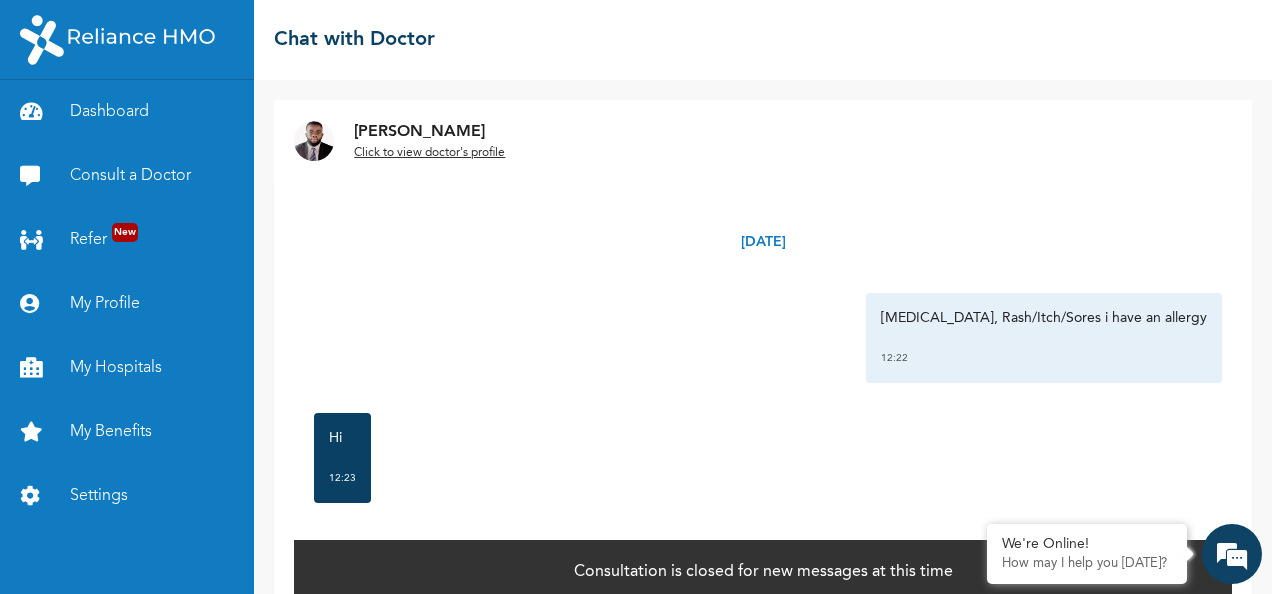 scroll, scrollTop: 30, scrollLeft: 0, axis: vertical 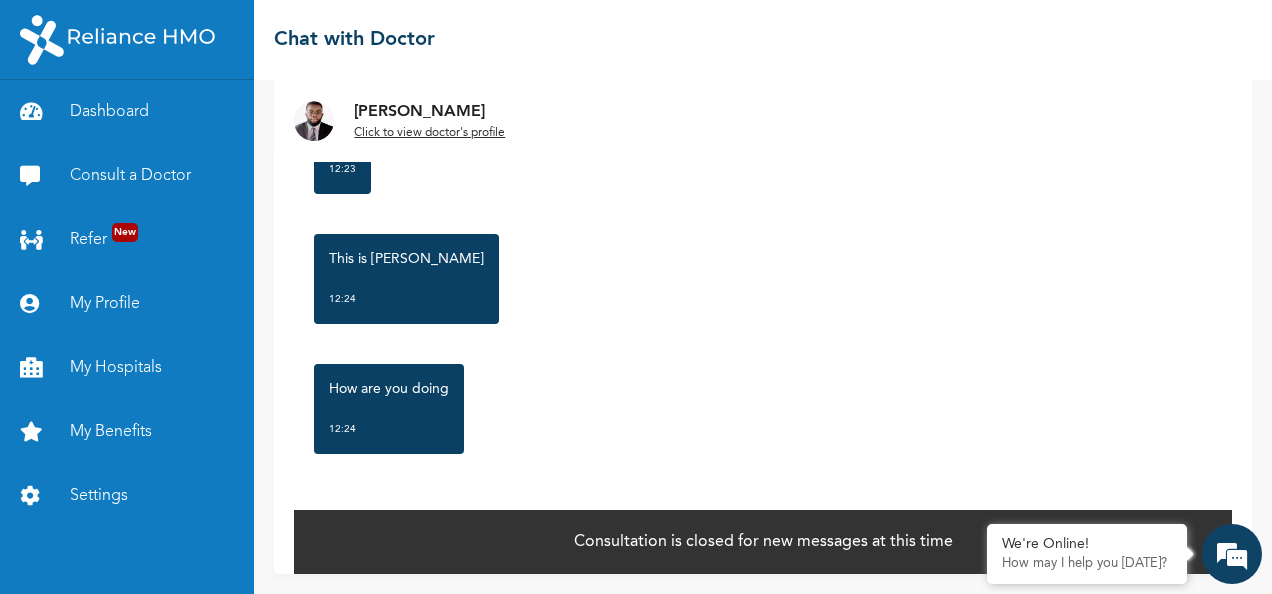click on "Consultation is closed for new messages at this time" at bounding box center [763, 542] 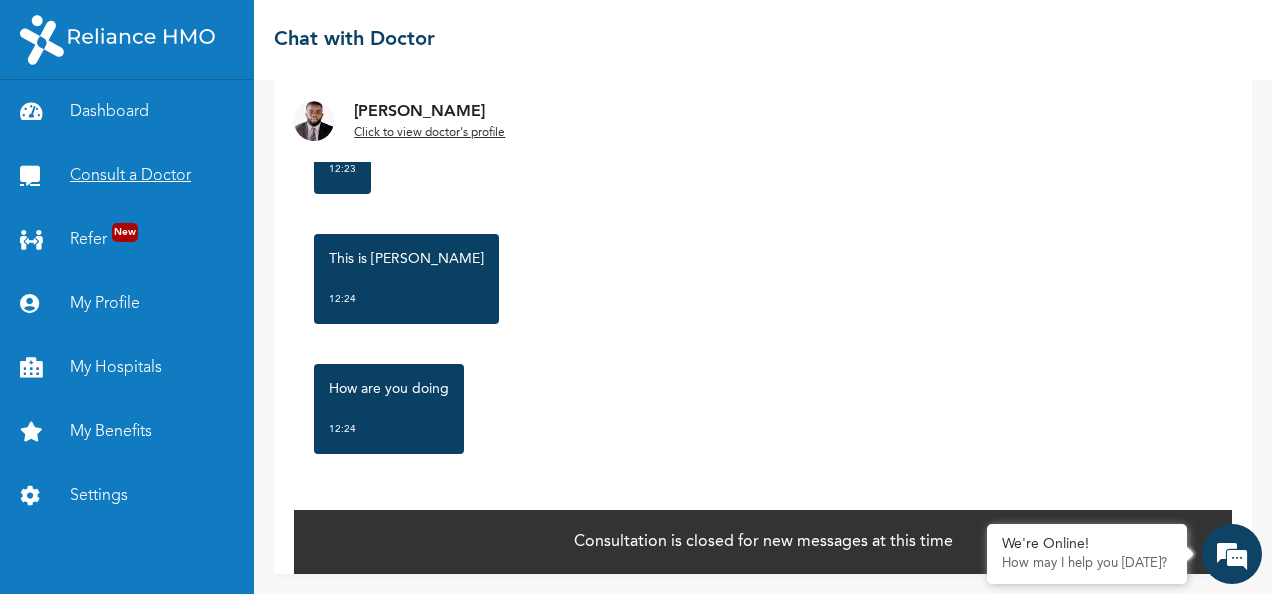 click on "Consult a Doctor" at bounding box center [127, 176] 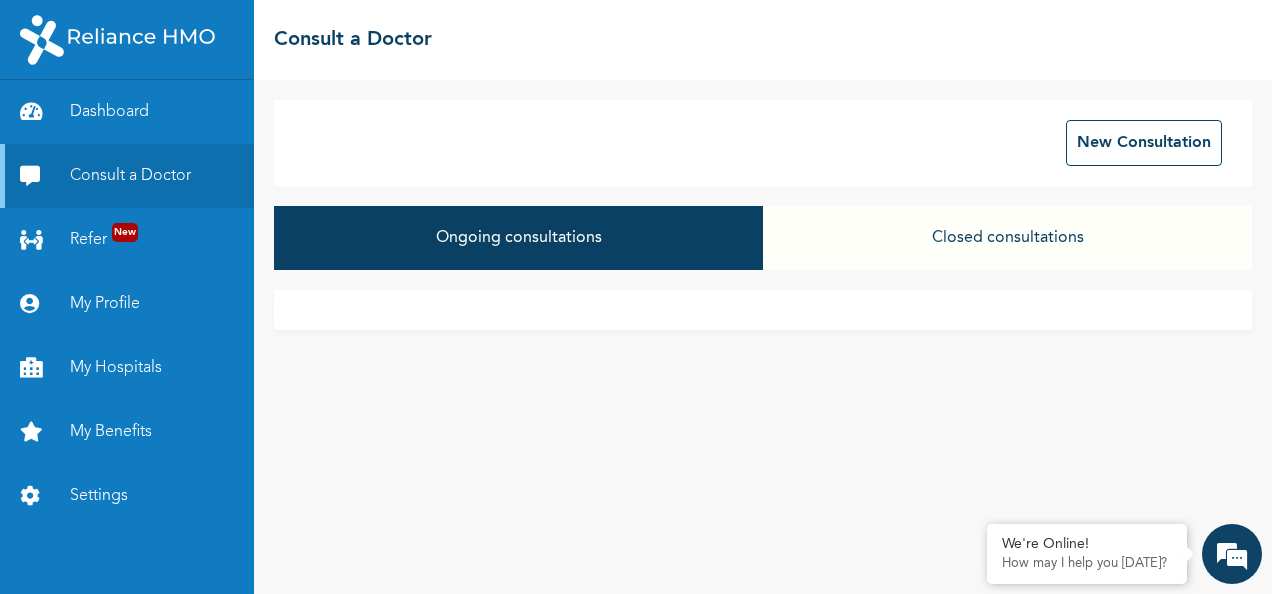 click on "Ongoing consultations" at bounding box center (518, 238) 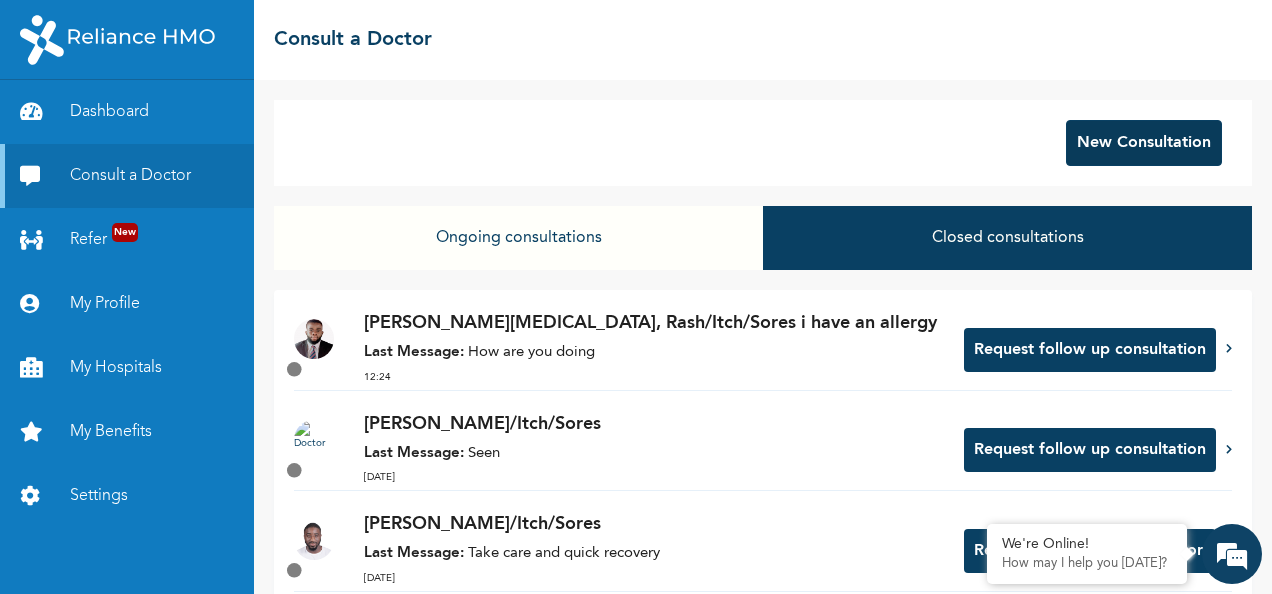 click on "New Consultation" at bounding box center (1144, 143) 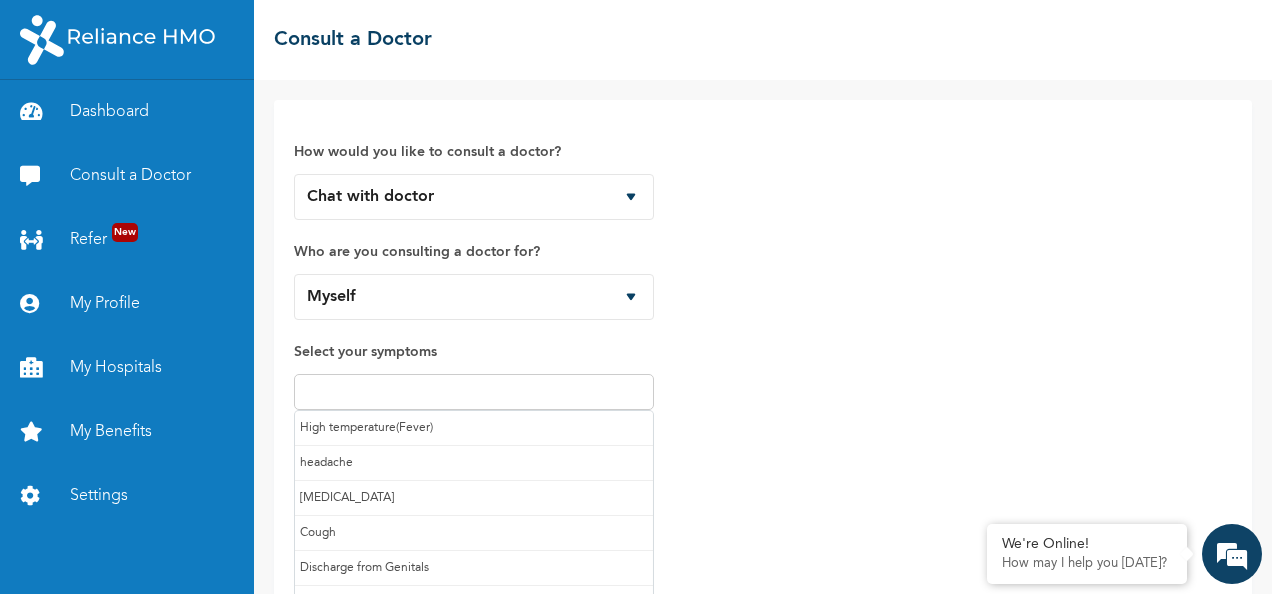 click at bounding box center [474, 392] 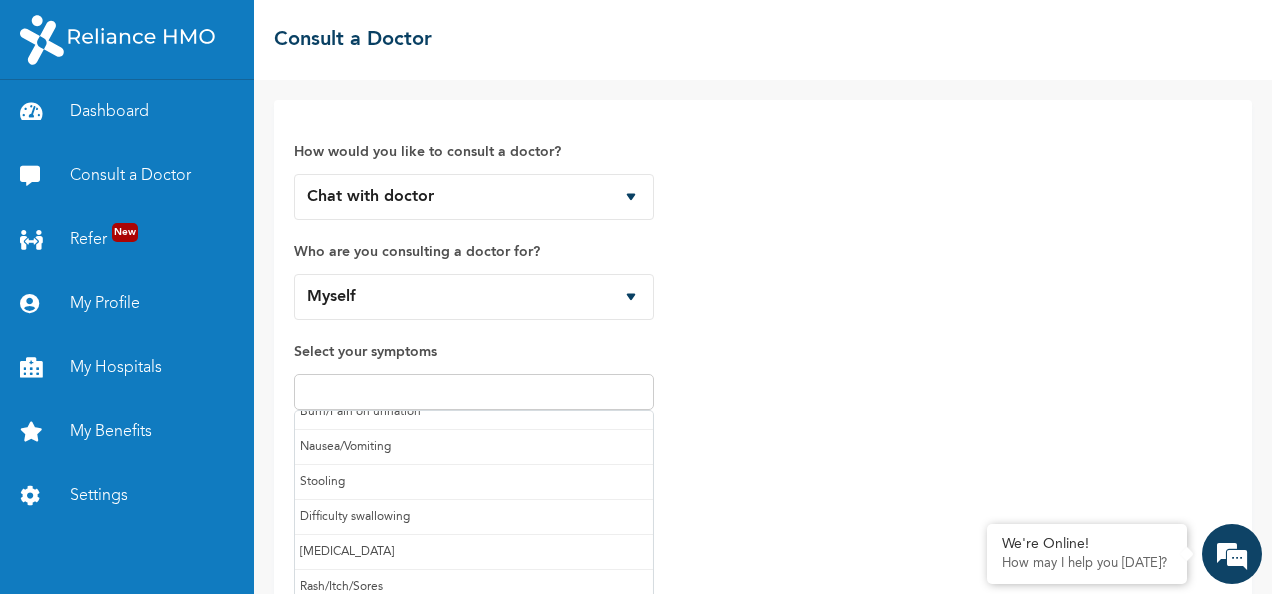scroll, scrollTop: 207, scrollLeft: 0, axis: vertical 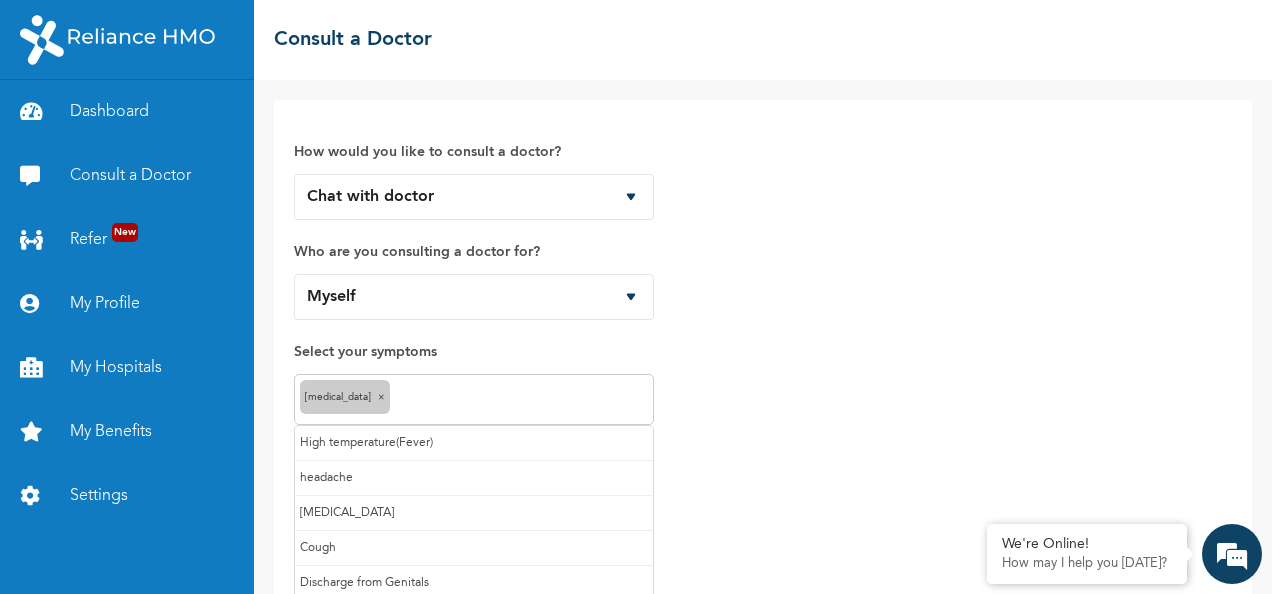 click at bounding box center (521, 400) 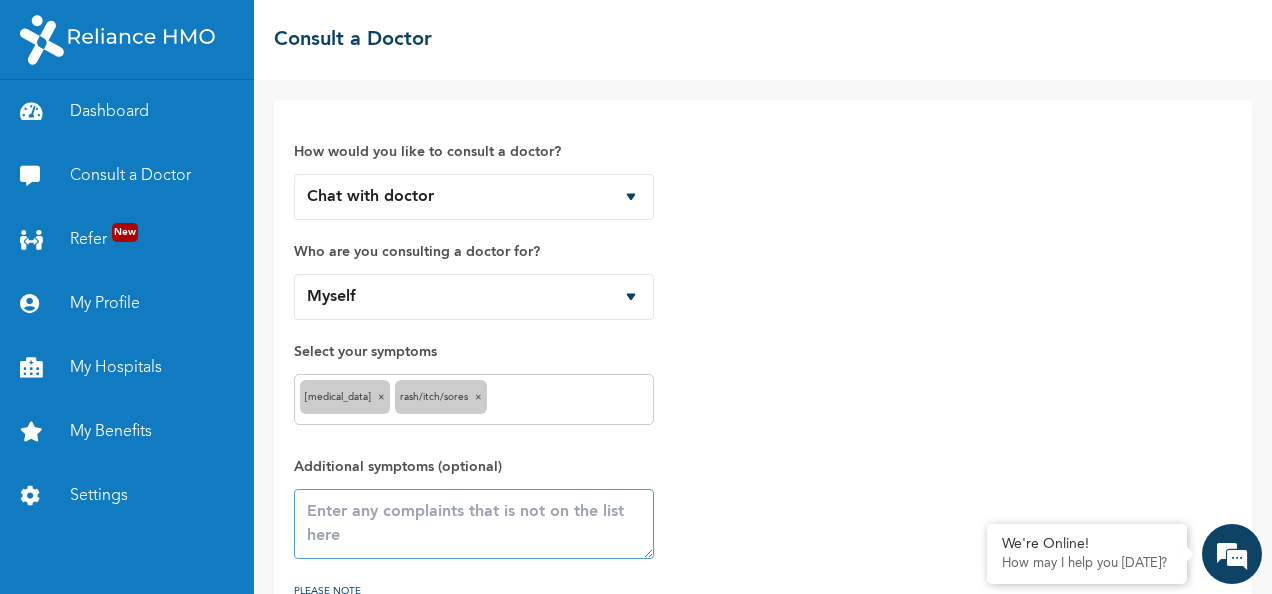 click at bounding box center (474, 524) 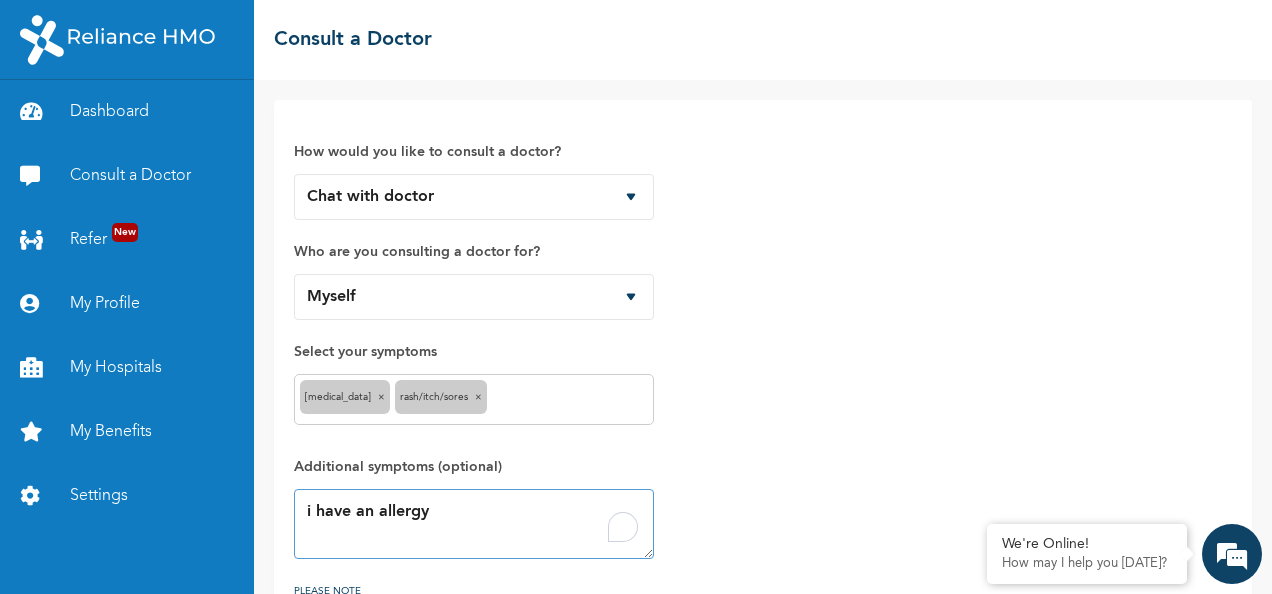 scroll, scrollTop: 138, scrollLeft: 0, axis: vertical 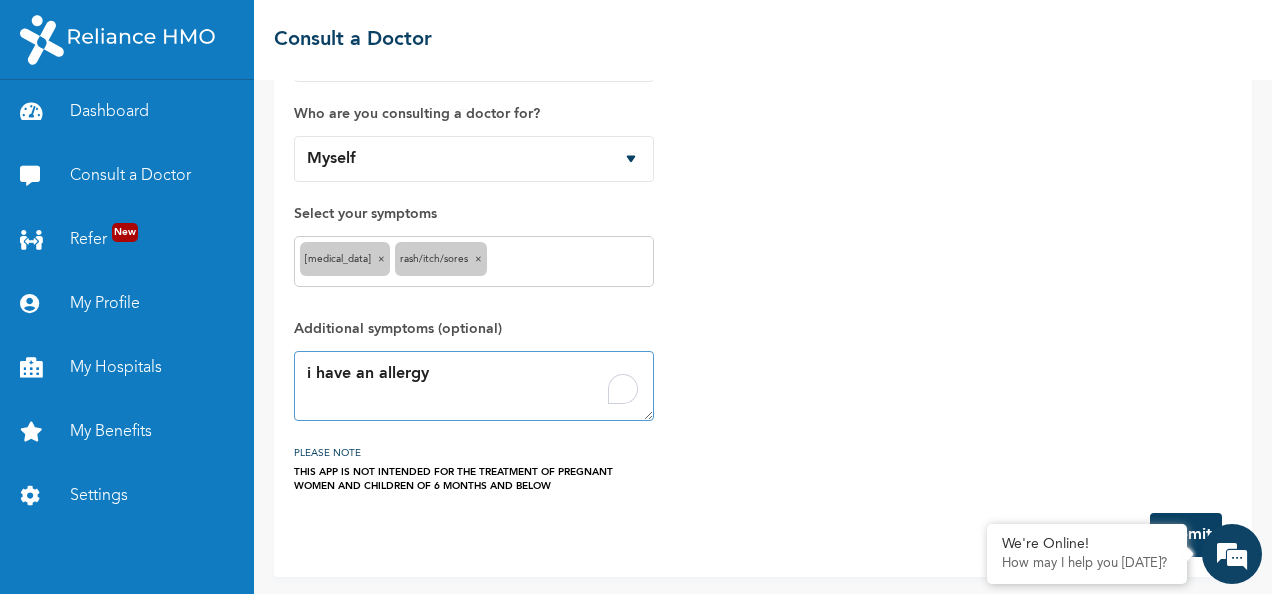 type on "i have an allergy" 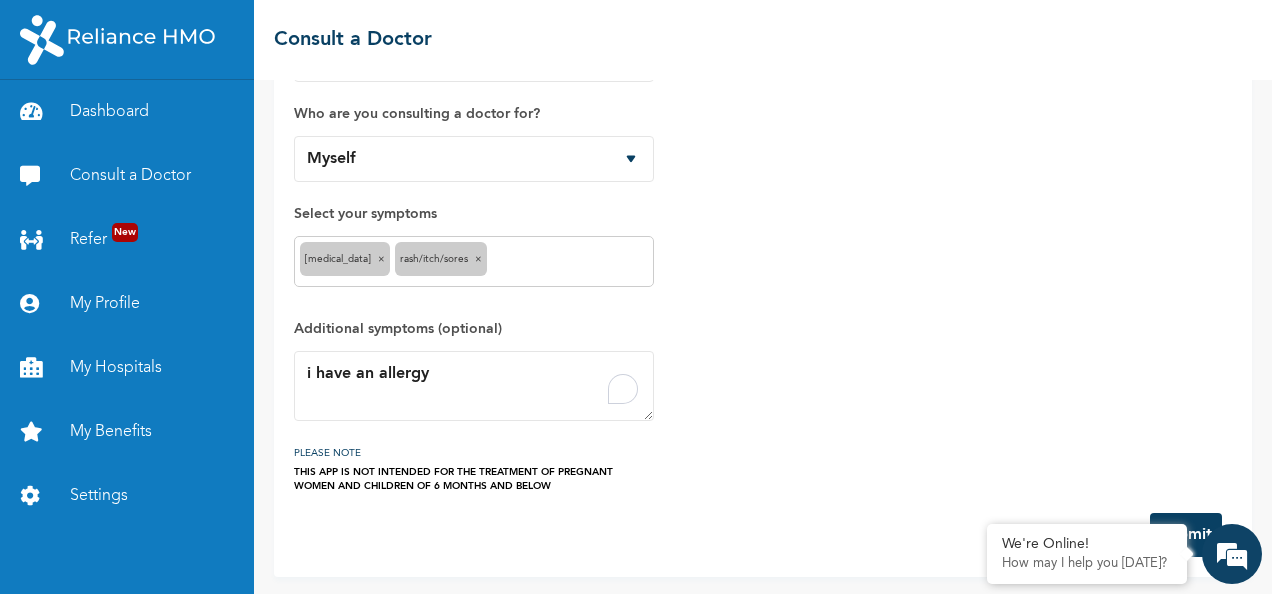 click on "Submit" at bounding box center (1186, 535) 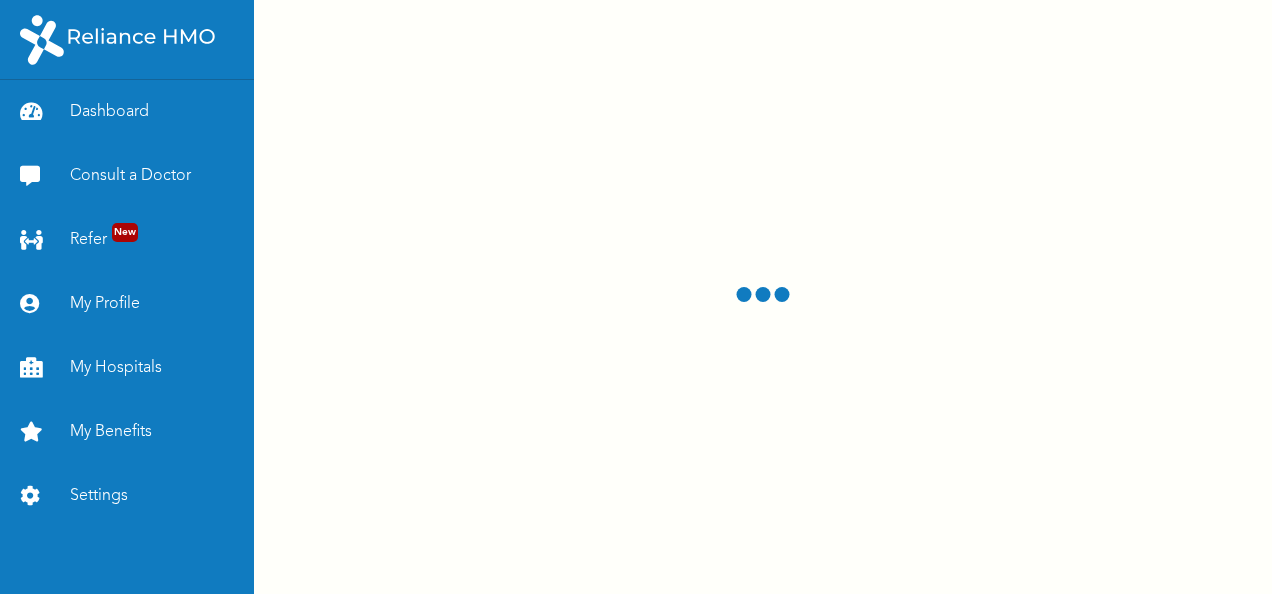 scroll, scrollTop: 0, scrollLeft: 0, axis: both 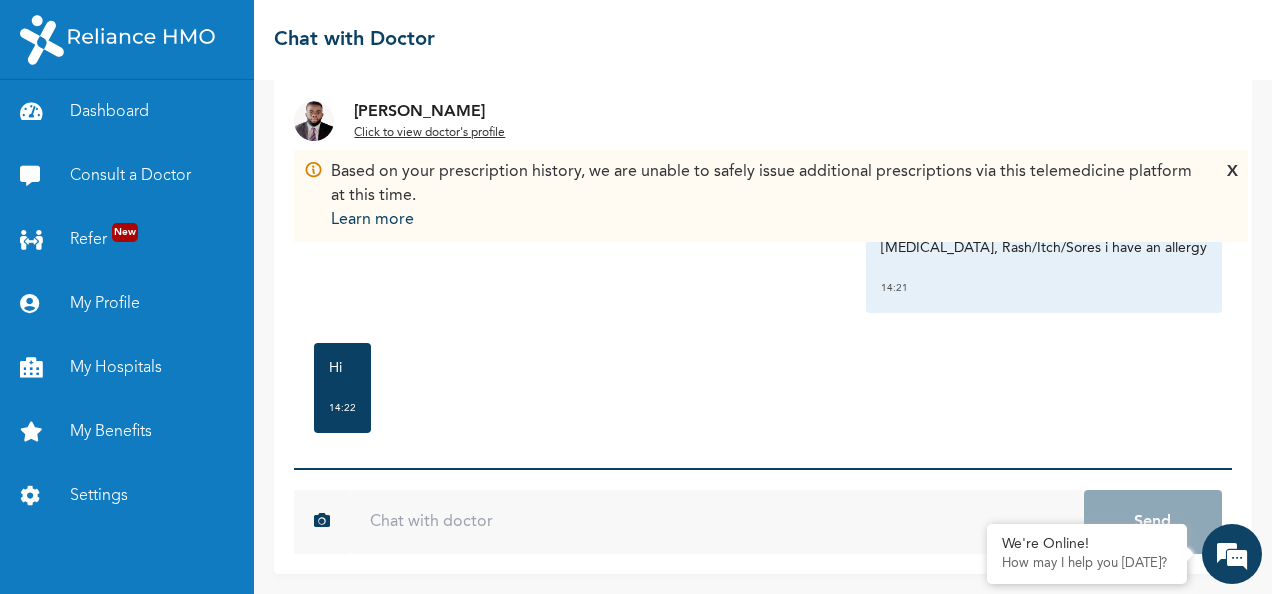 click at bounding box center [716, 522] 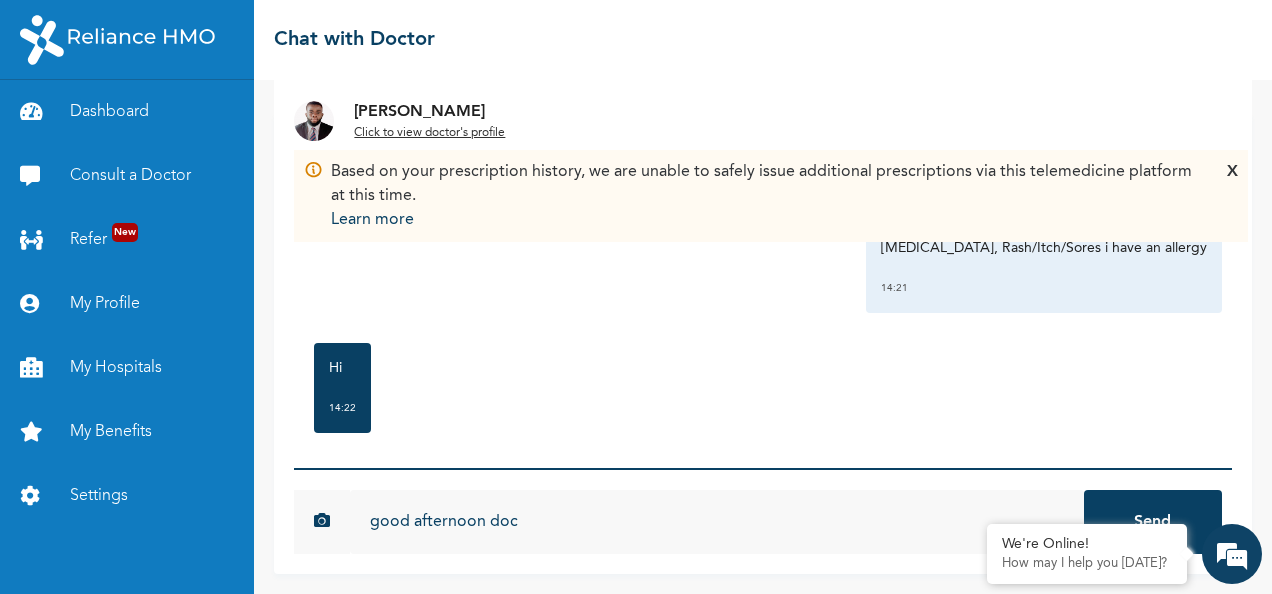 type on "good afternoon doc" 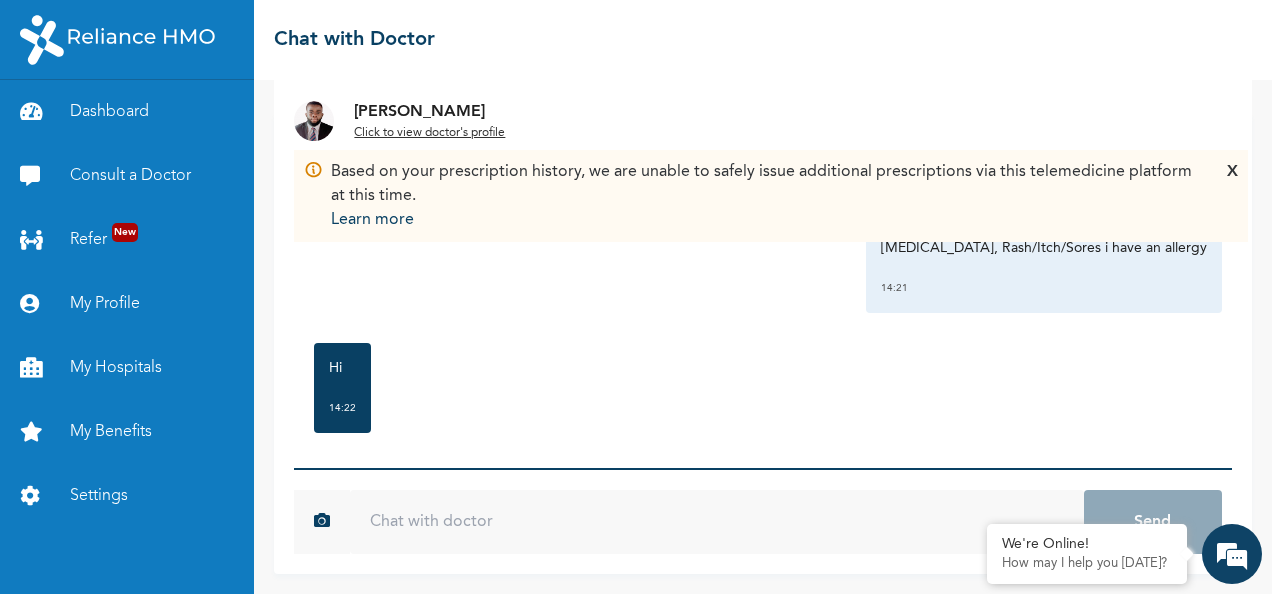 scroll, scrollTop: 0, scrollLeft: 0, axis: both 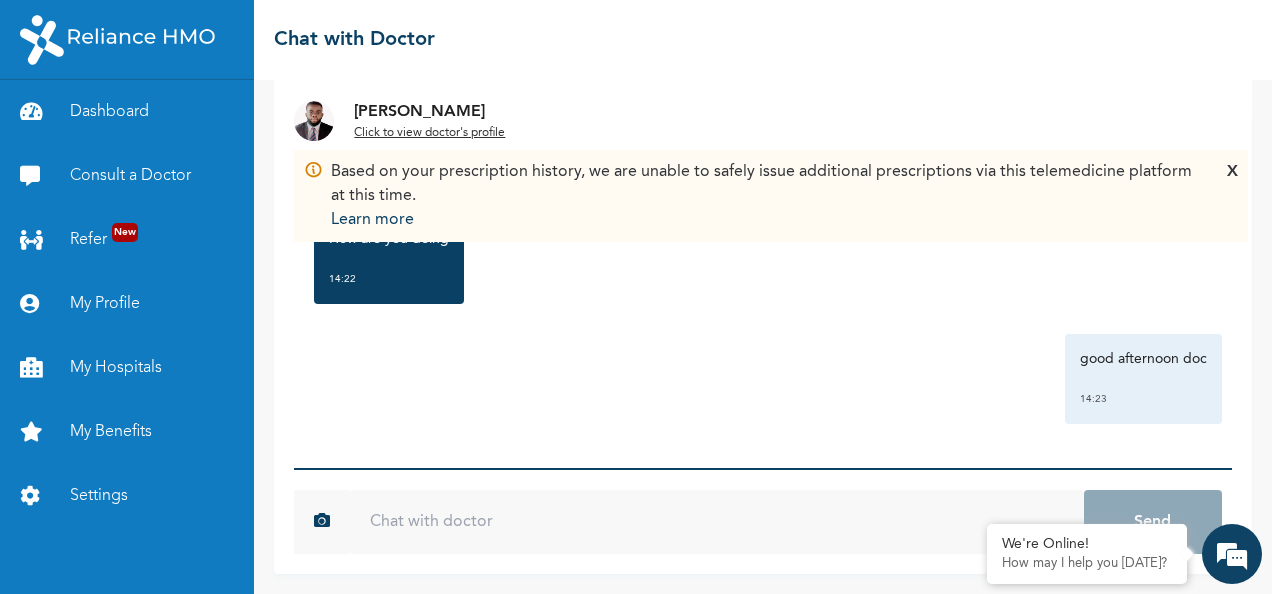 click at bounding box center (716, 522) 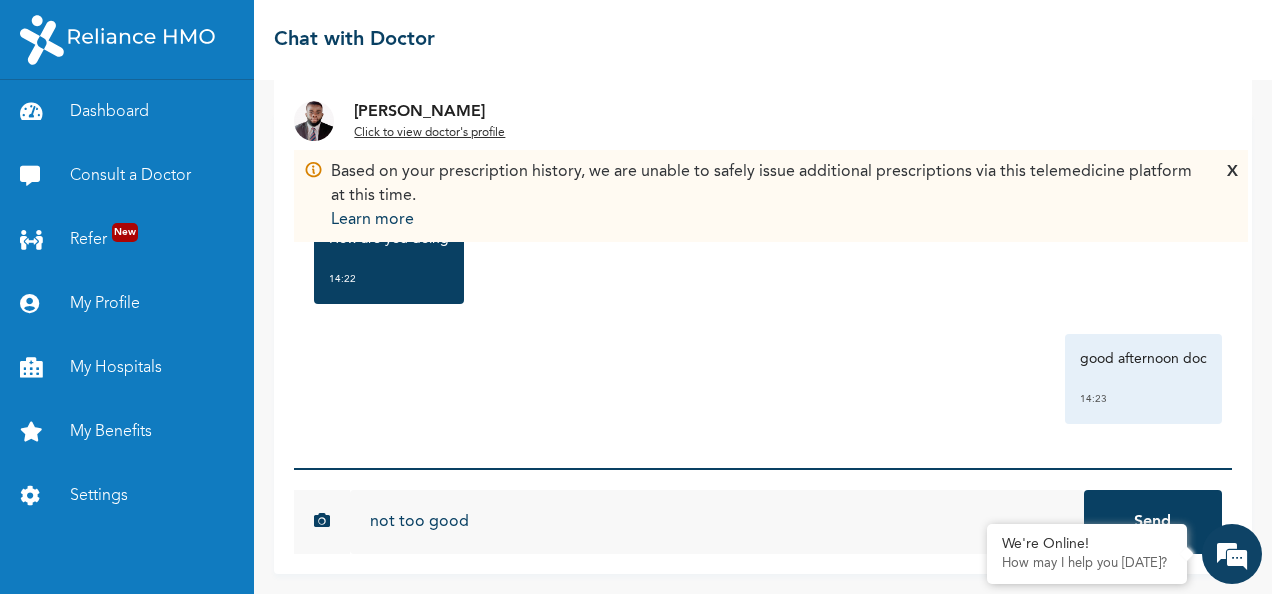 type on "not too good" 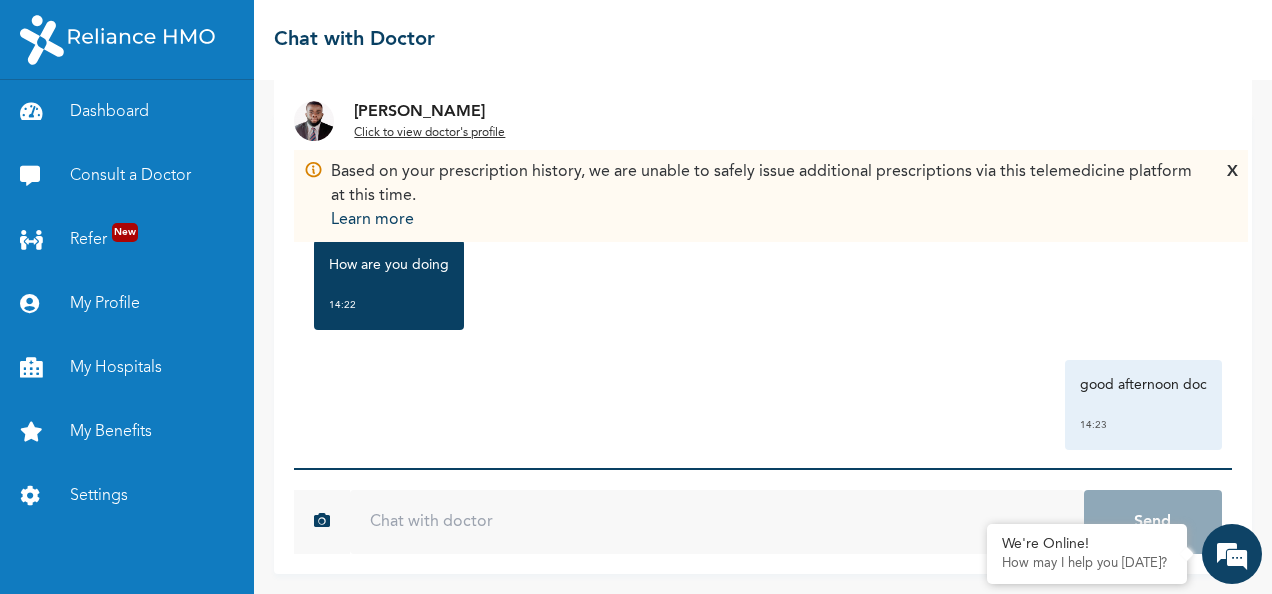 scroll, scrollTop: 229, scrollLeft: 0, axis: vertical 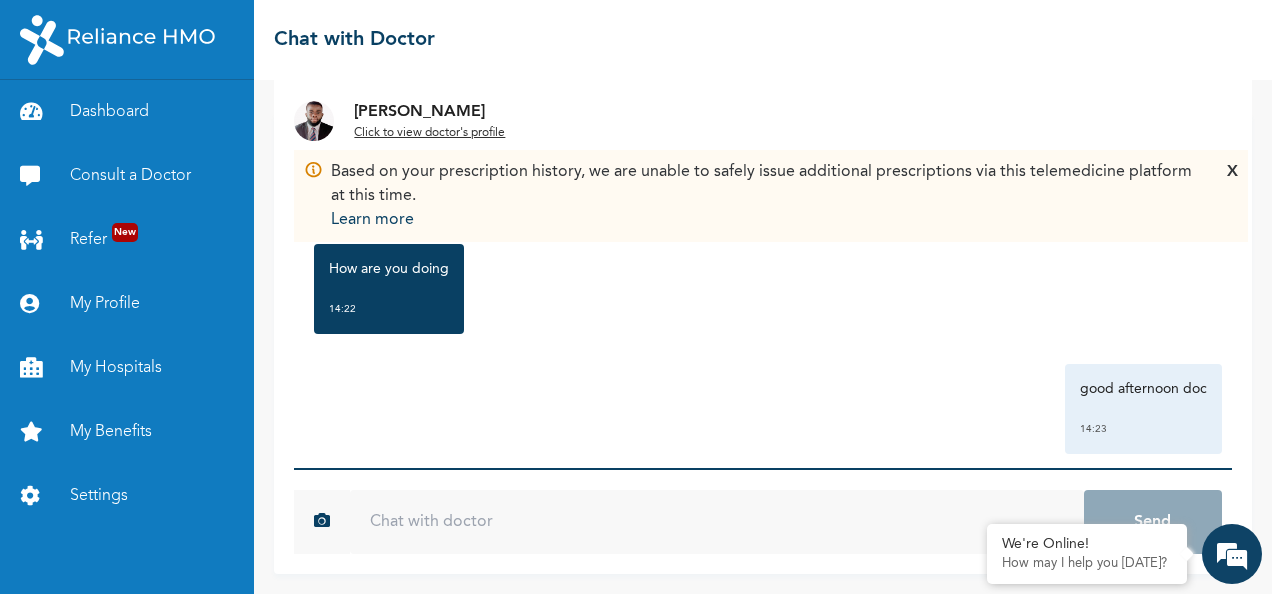 click on "X" at bounding box center [1232, 196] 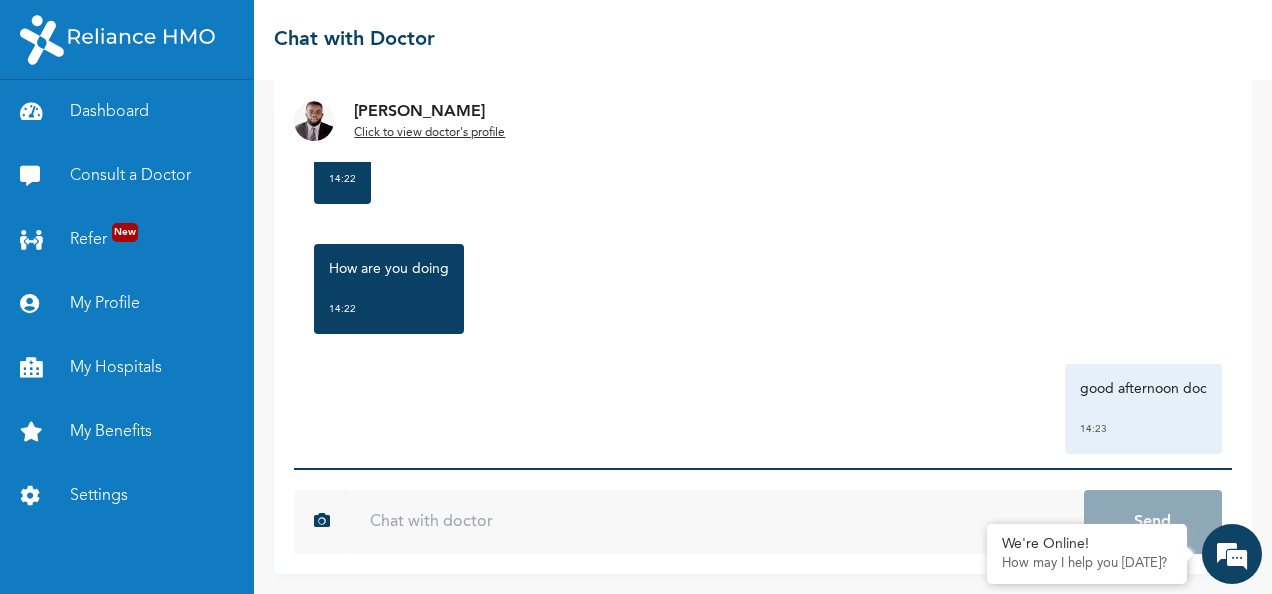 scroll, scrollTop: 369, scrollLeft: 0, axis: vertical 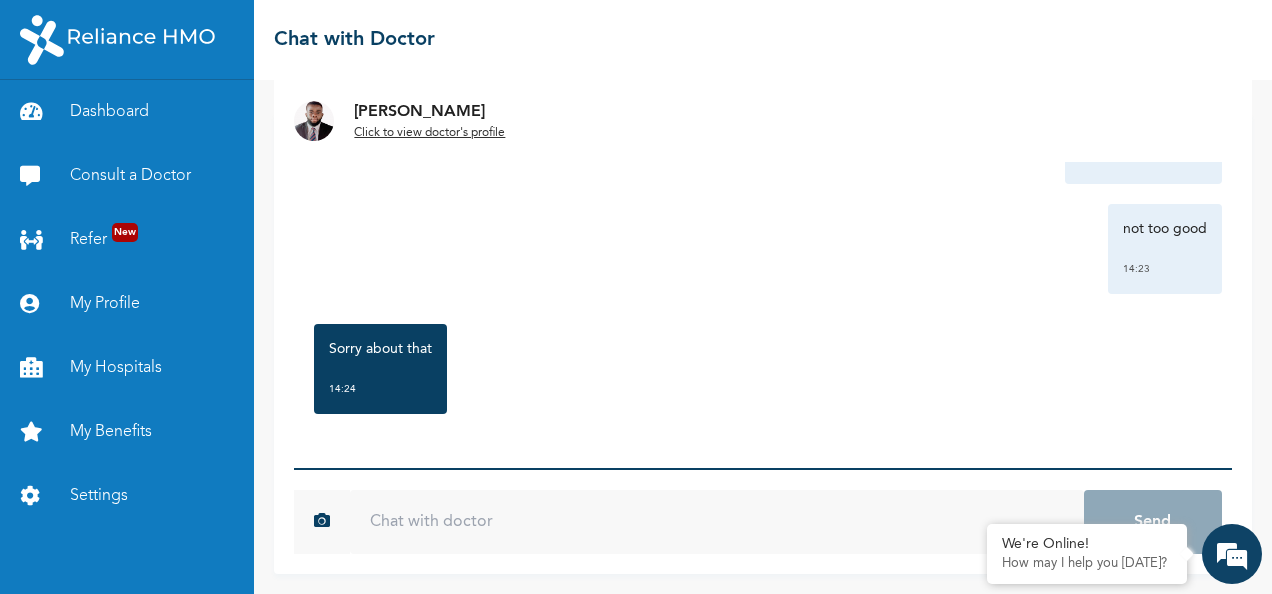 click at bounding box center (716, 522) 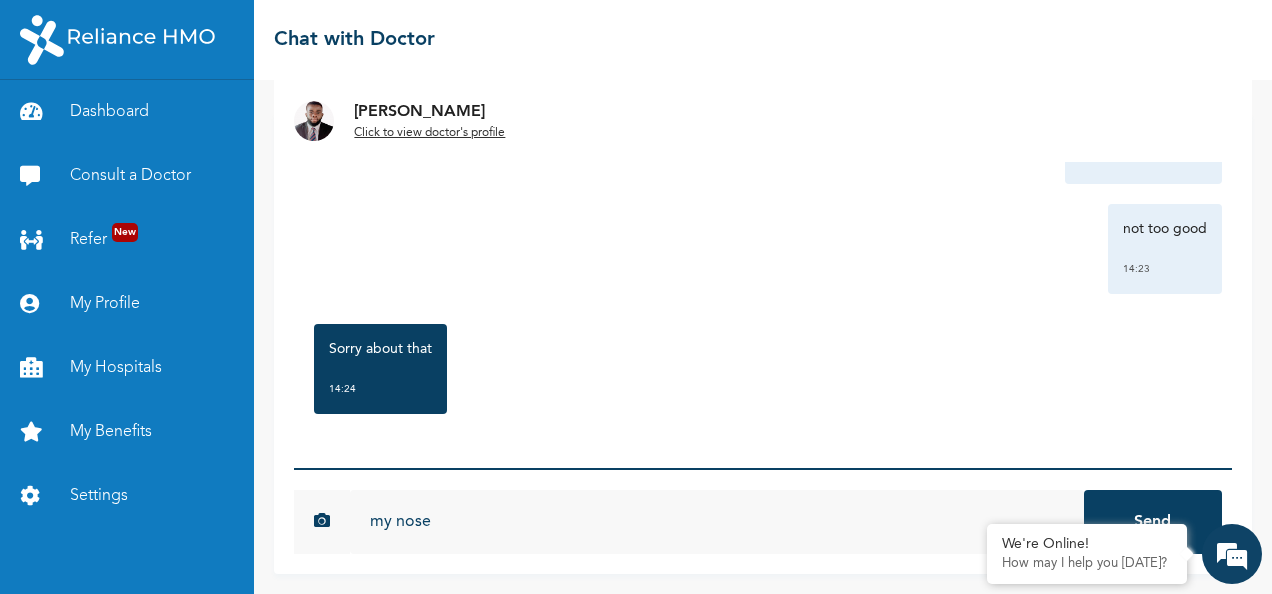 scroll, scrollTop: 0, scrollLeft: 0, axis: both 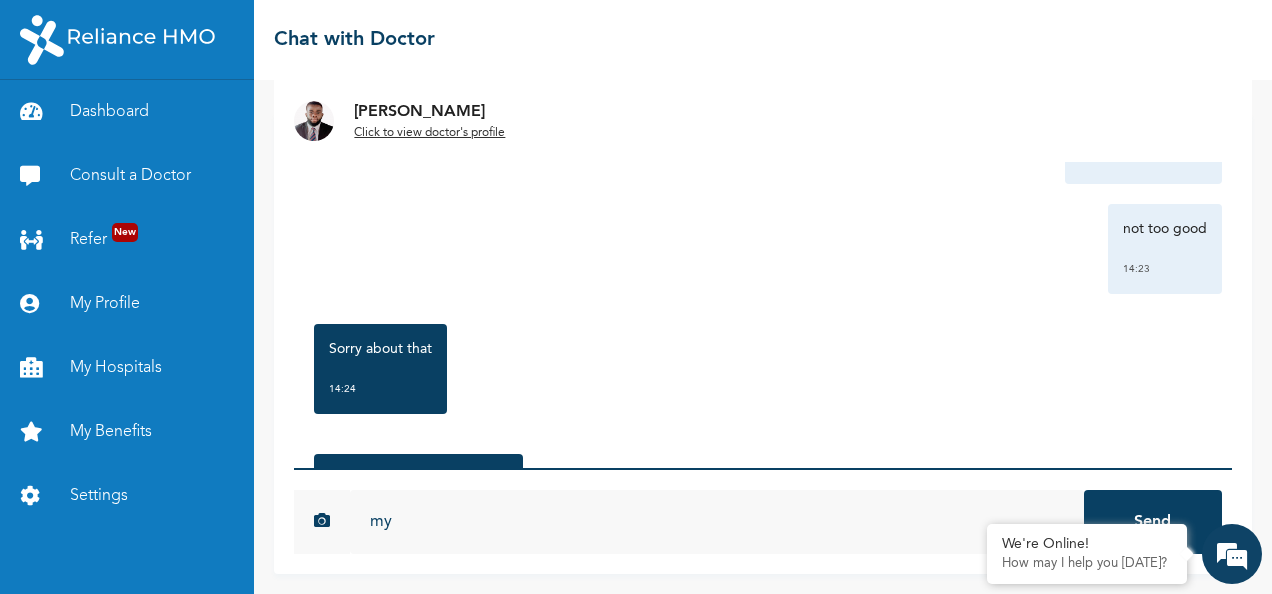 type on "m" 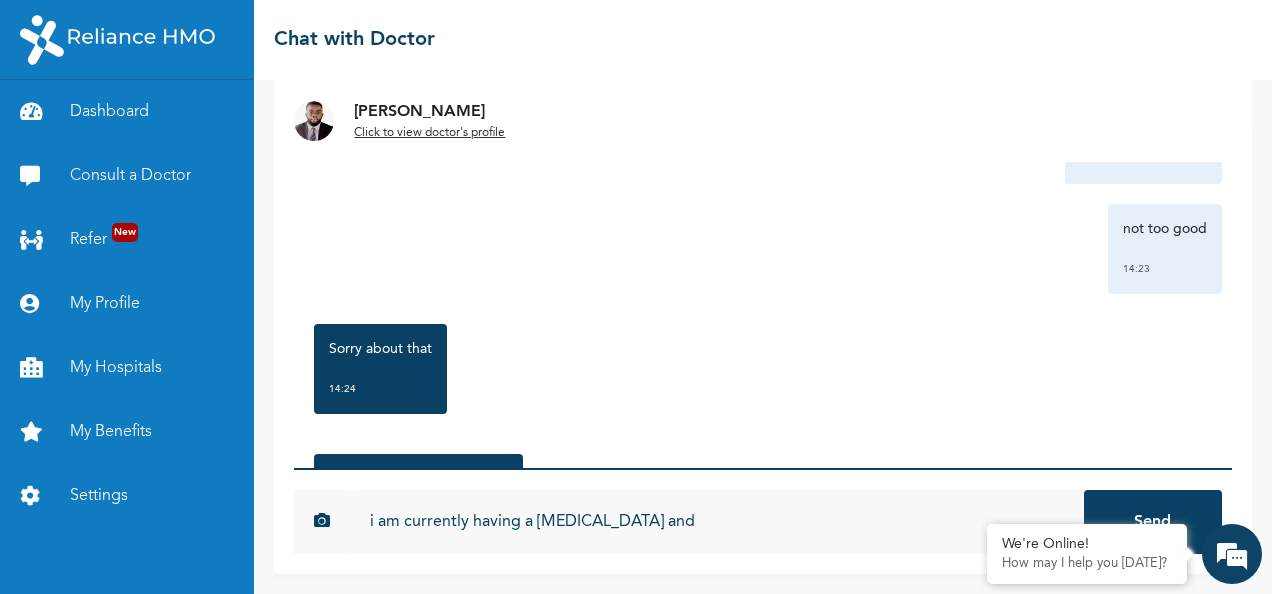 scroll, scrollTop: 629, scrollLeft: 0, axis: vertical 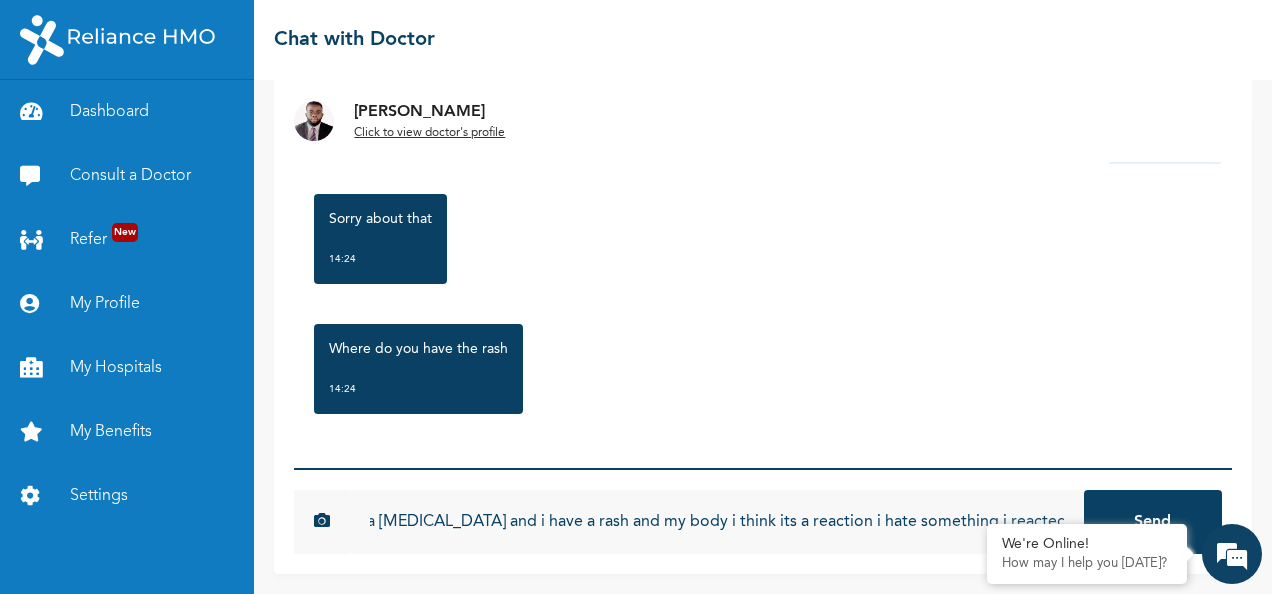 type on "i am currently having a [MEDICAL_DATA] and i have a rash and my body i think its a reaction i hate something i reacted to" 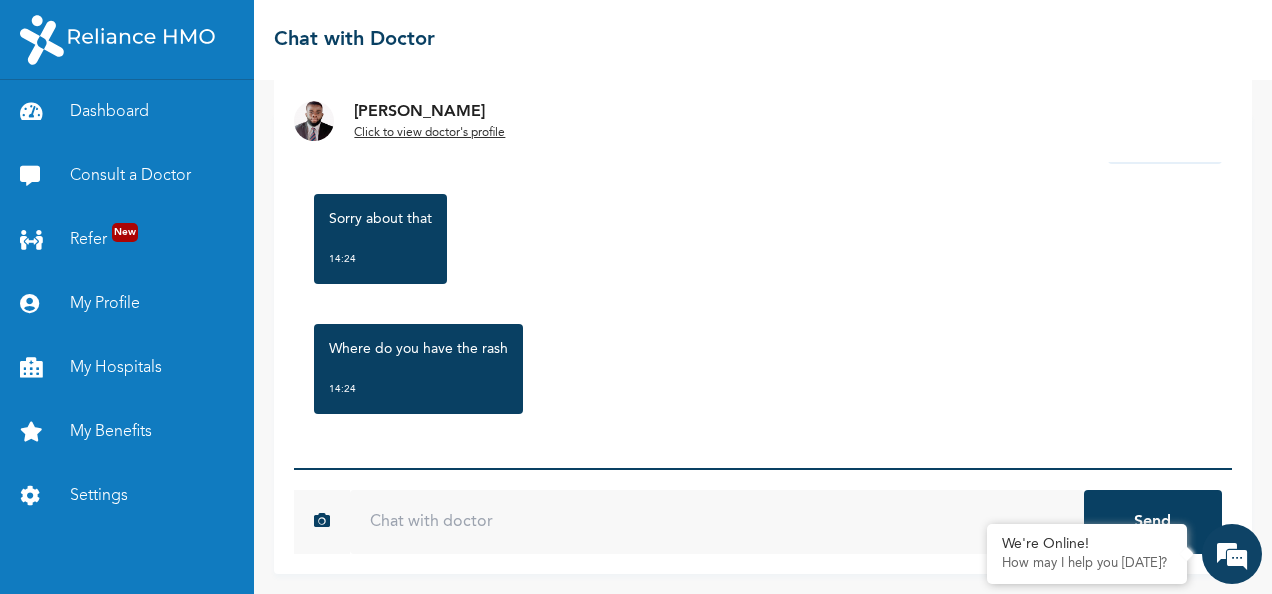 scroll, scrollTop: 0, scrollLeft: 0, axis: both 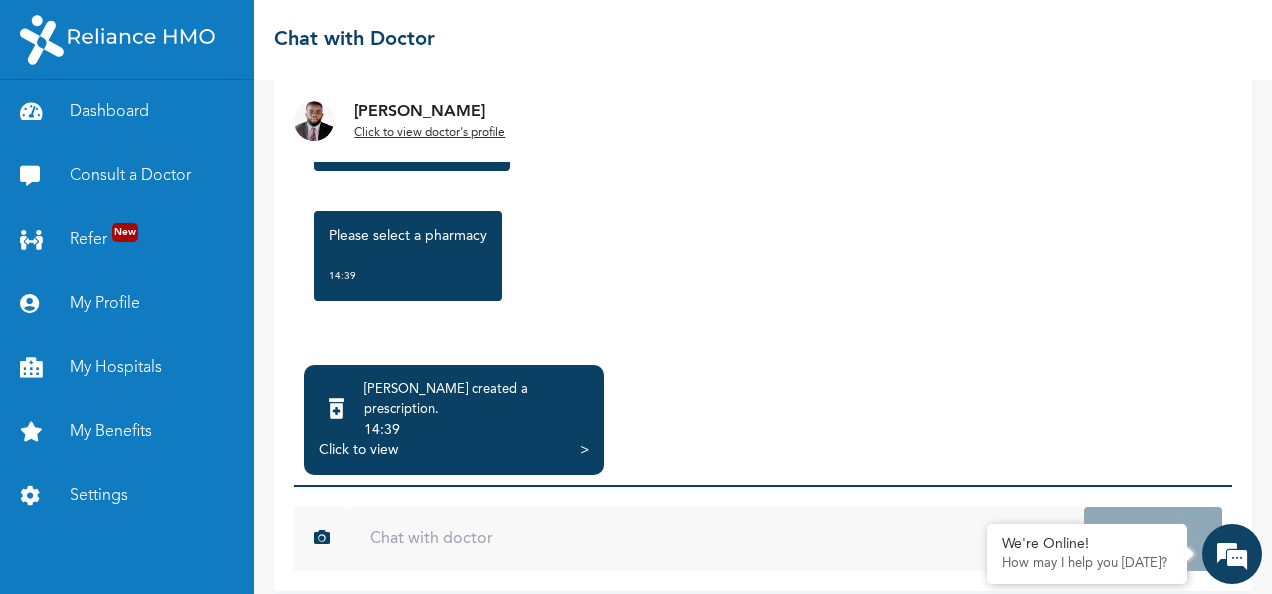click on "Click to view" at bounding box center (358, 450) 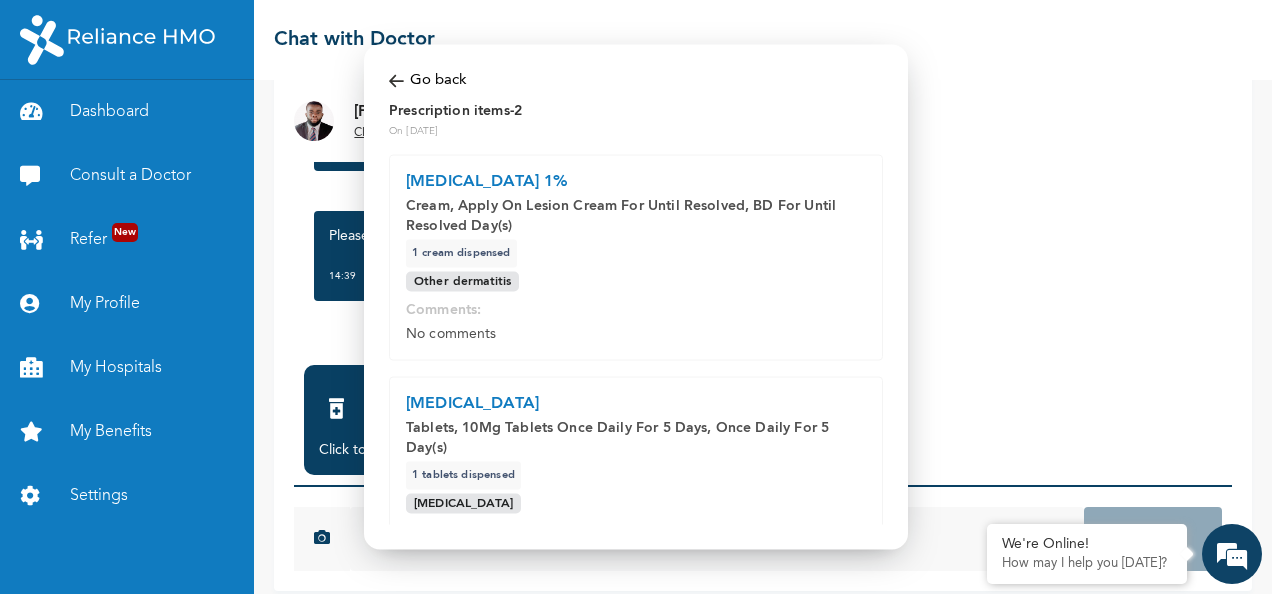 scroll, scrollTop: 0, scrollLeft: 0, axis: both 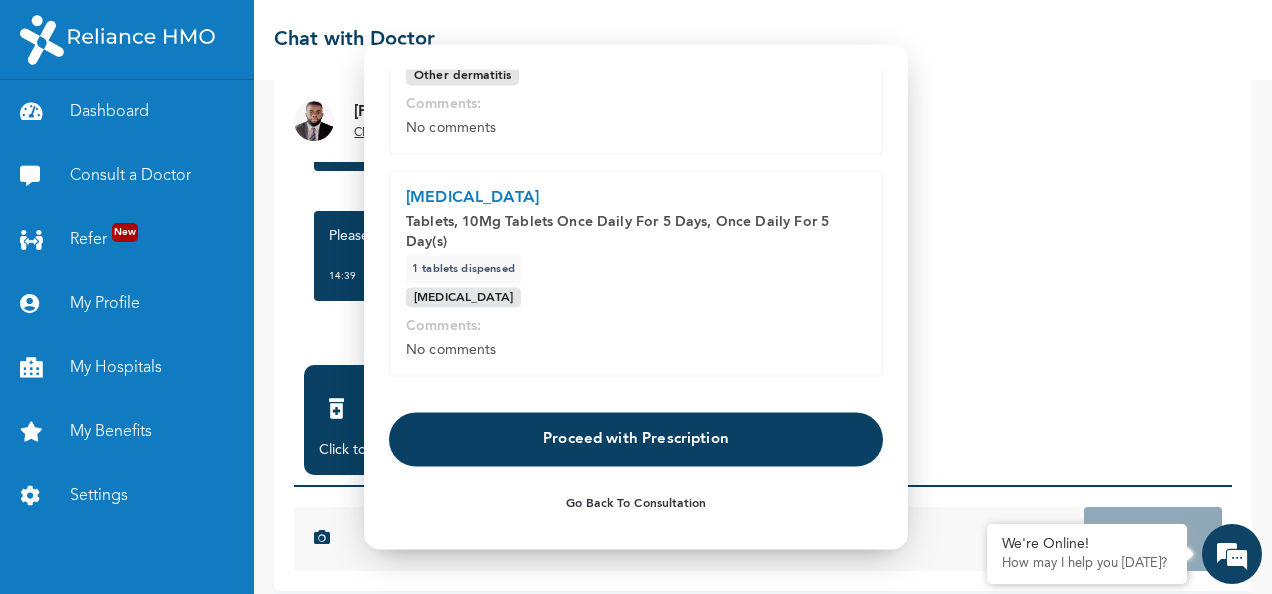 click on "Proceed with Prescription" at bounding box center (636, 439) 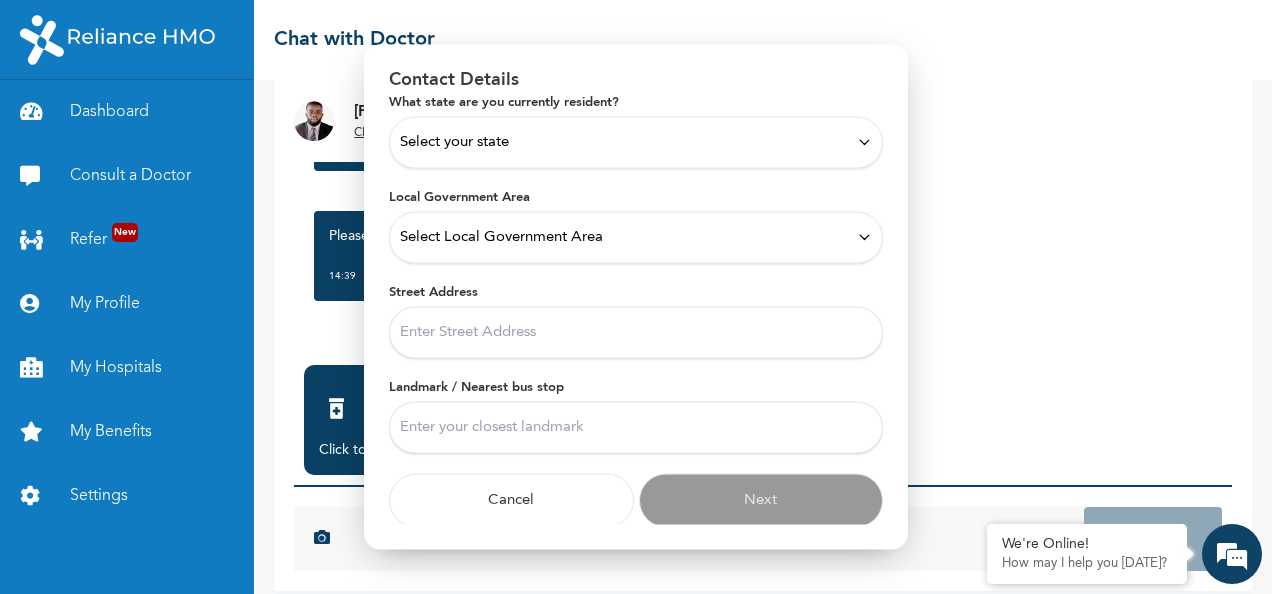 click on "Select your state" at bounding box center [636, 142] 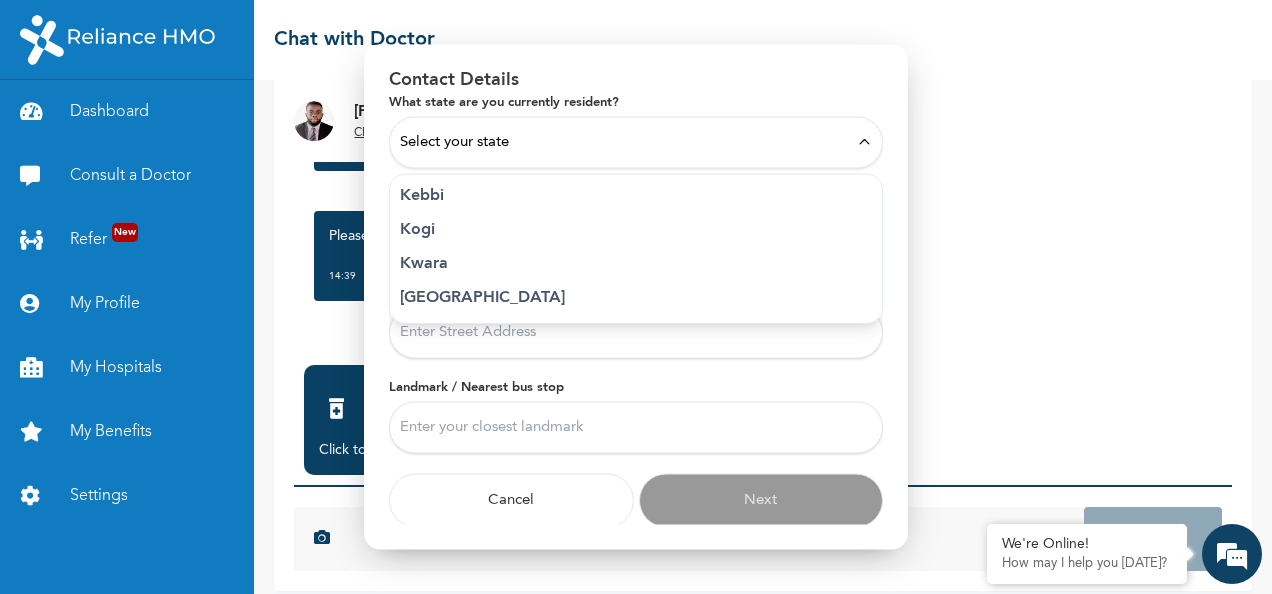 scroll, scrollTop: 786, scrollLeft: 0, axis: vertical 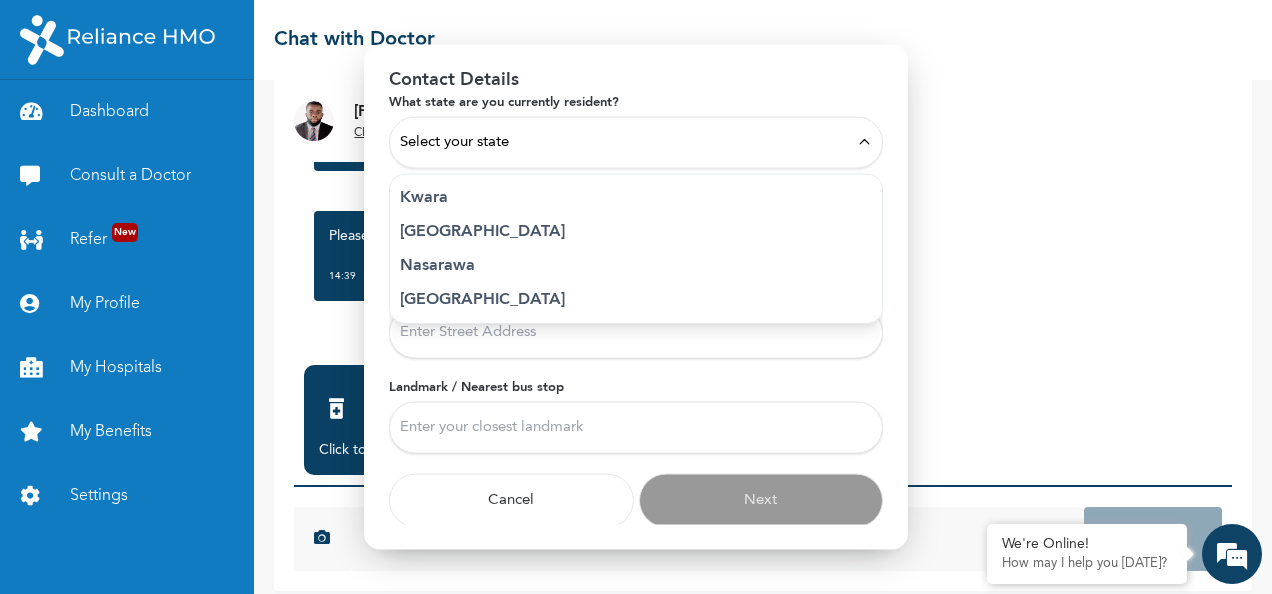 click on "[GEOGRAPHIC_DATA]" at bounding box center [636, 231] 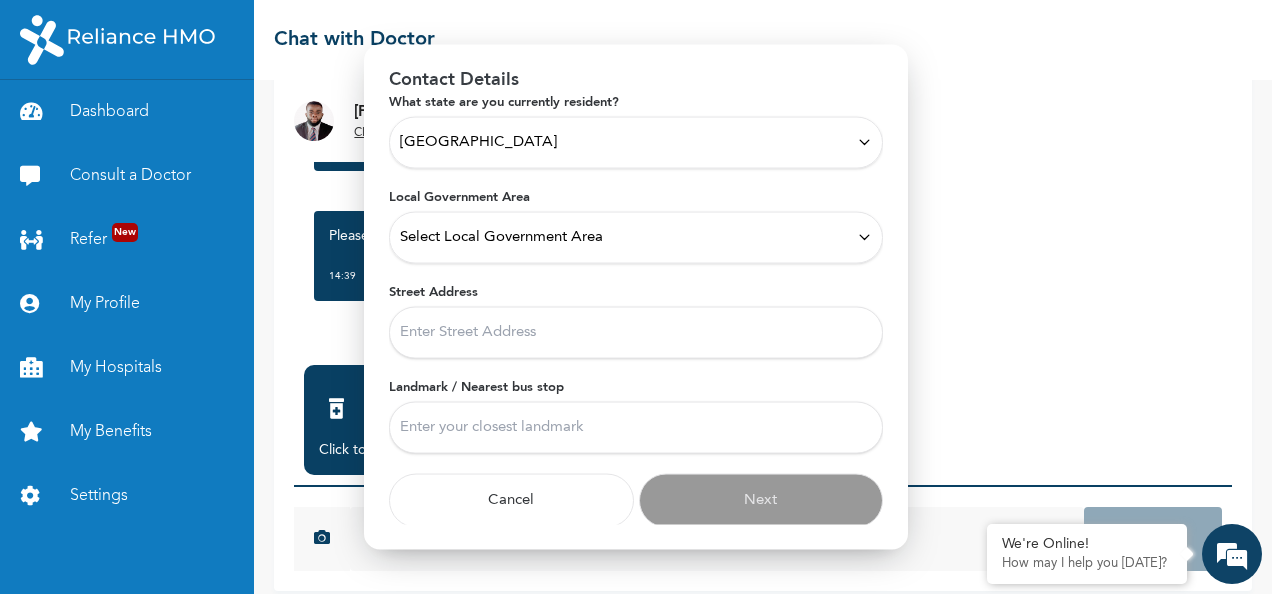 click on "Select Local Government Area" at bounding box center (501, 237) 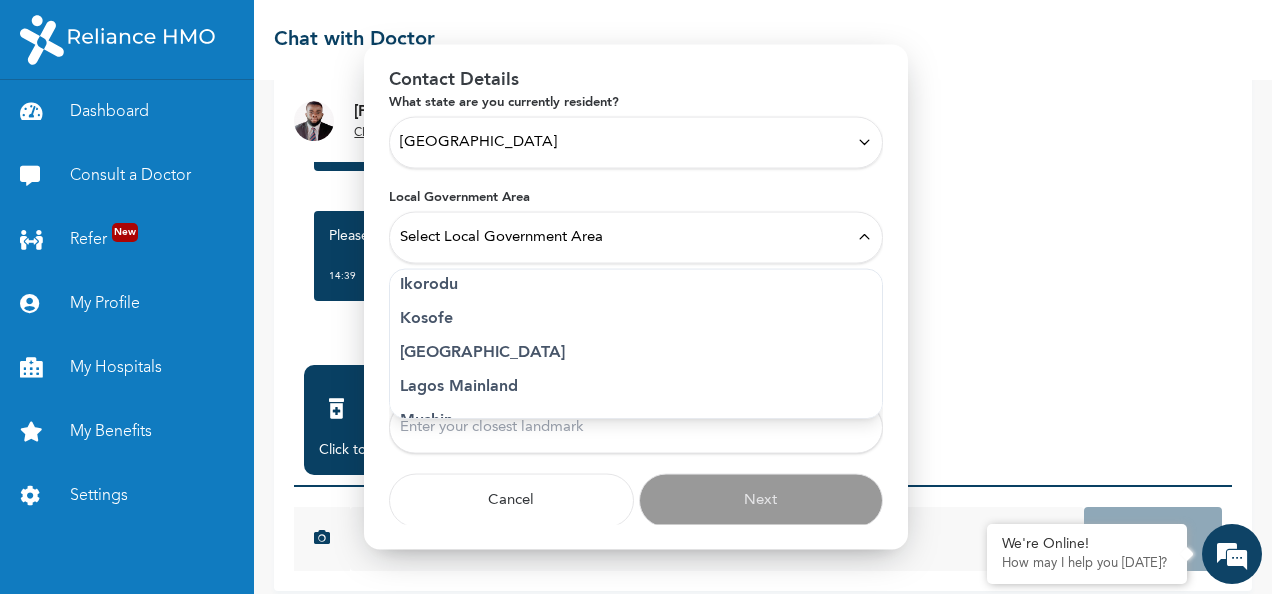 scroll, scrollTop: 551, scrollLeft: 0, axis: vertical 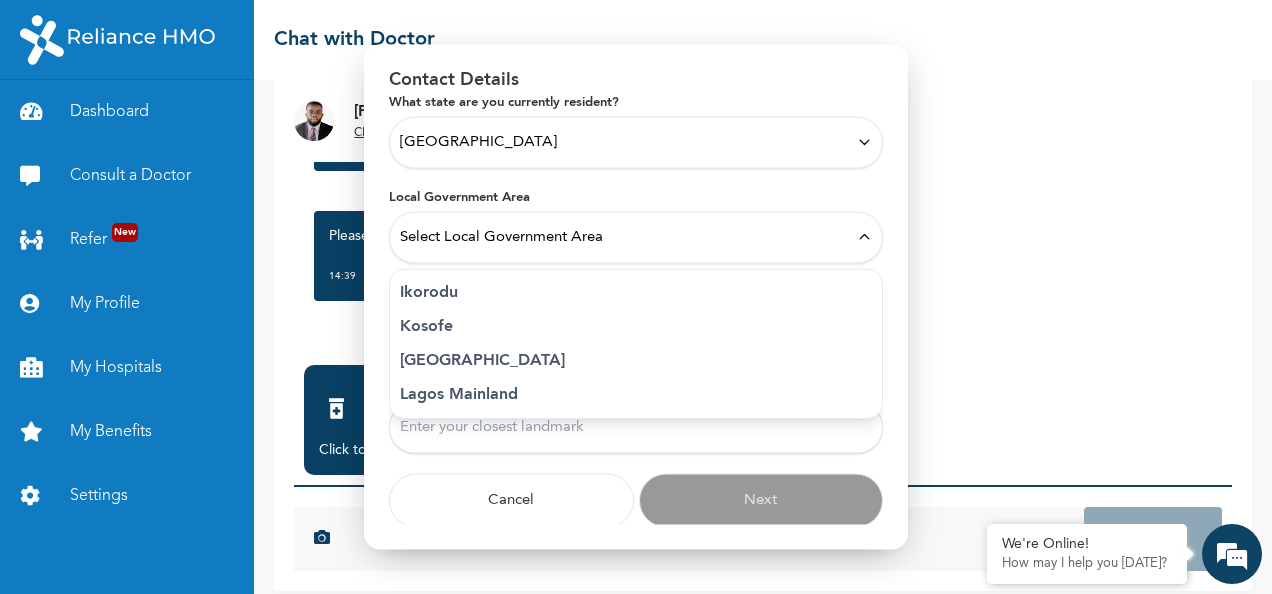 click on "Lagos Mainland" at bounding box center (636, 394) 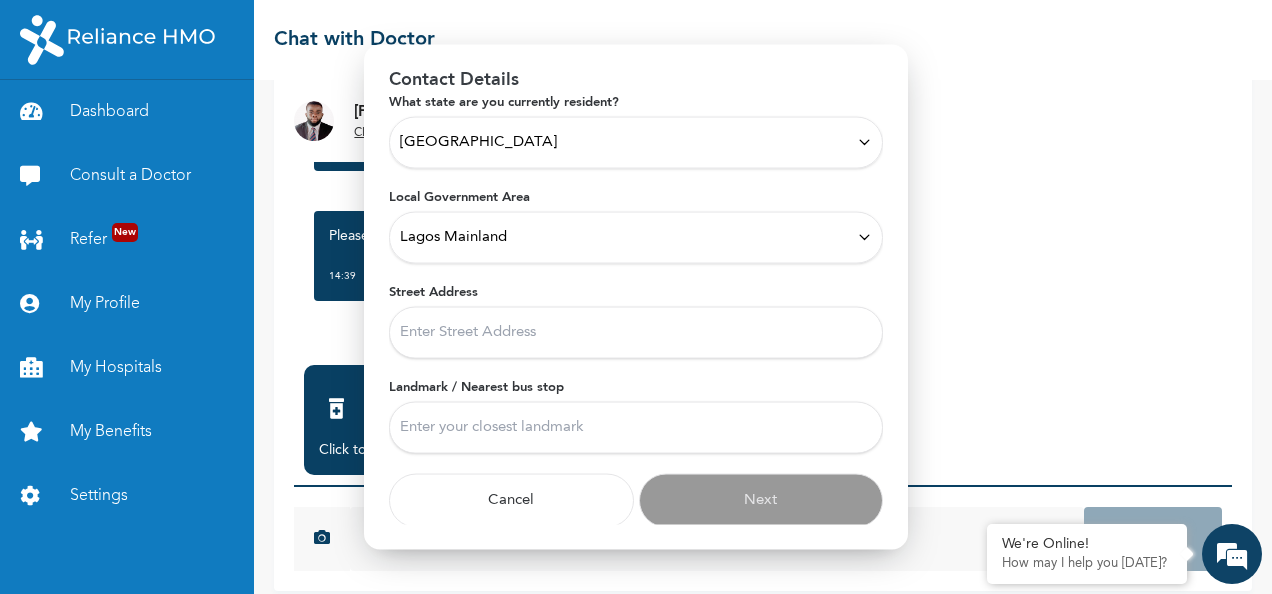 click on "Street Address" at bounding box center [636, 332] 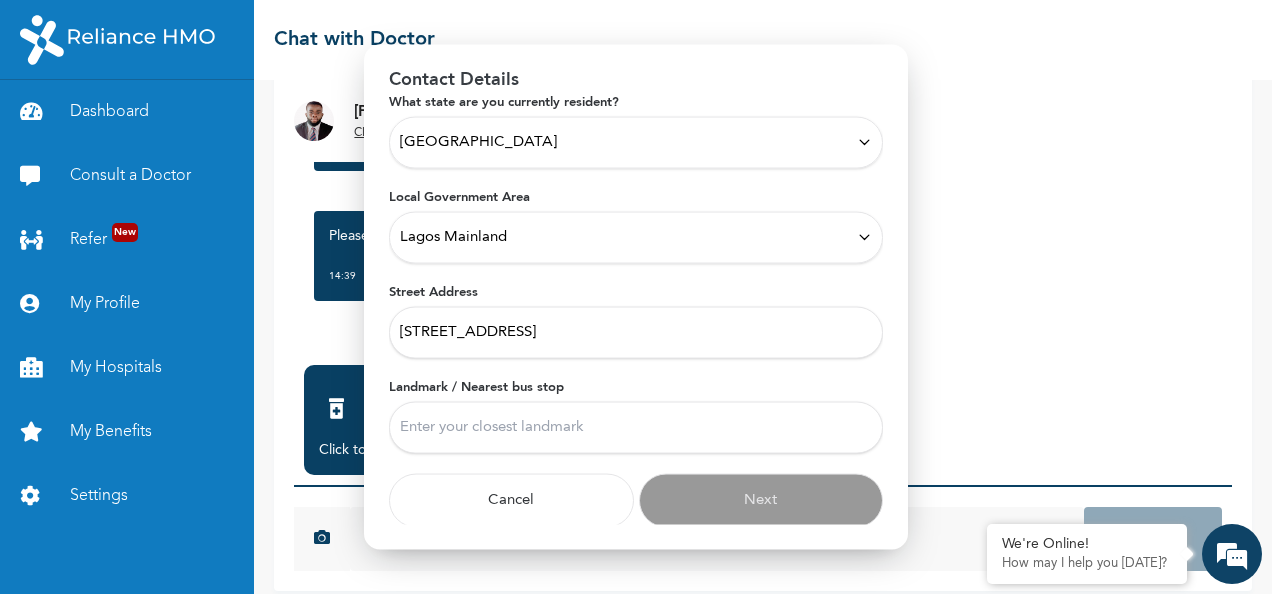type on "[STREET_ADDRESS]" 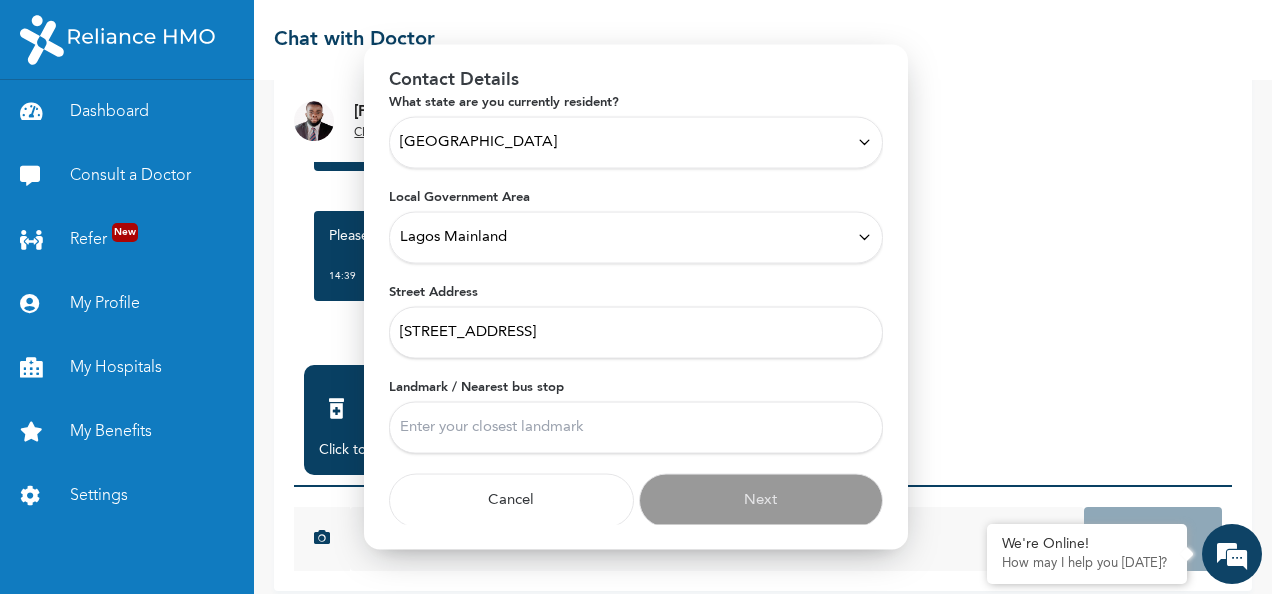 click on "Landmark / Nearest bus stop" at bounding box center [636, 427] 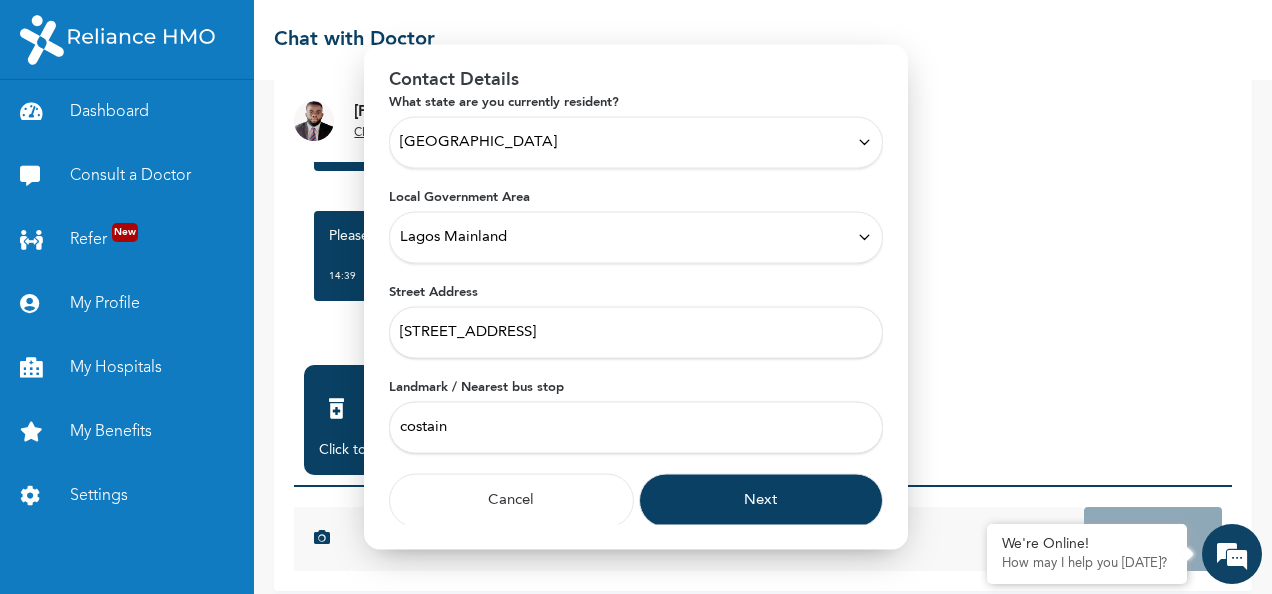 type on "costain" 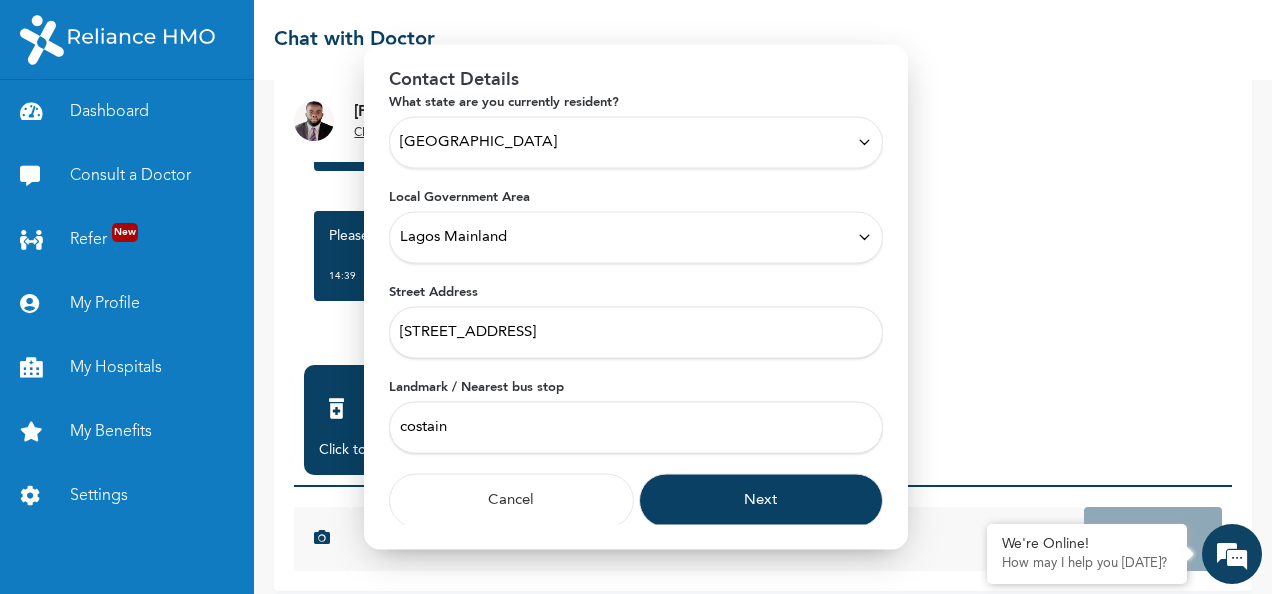 click on "Next" at bounding box center (761, 500) 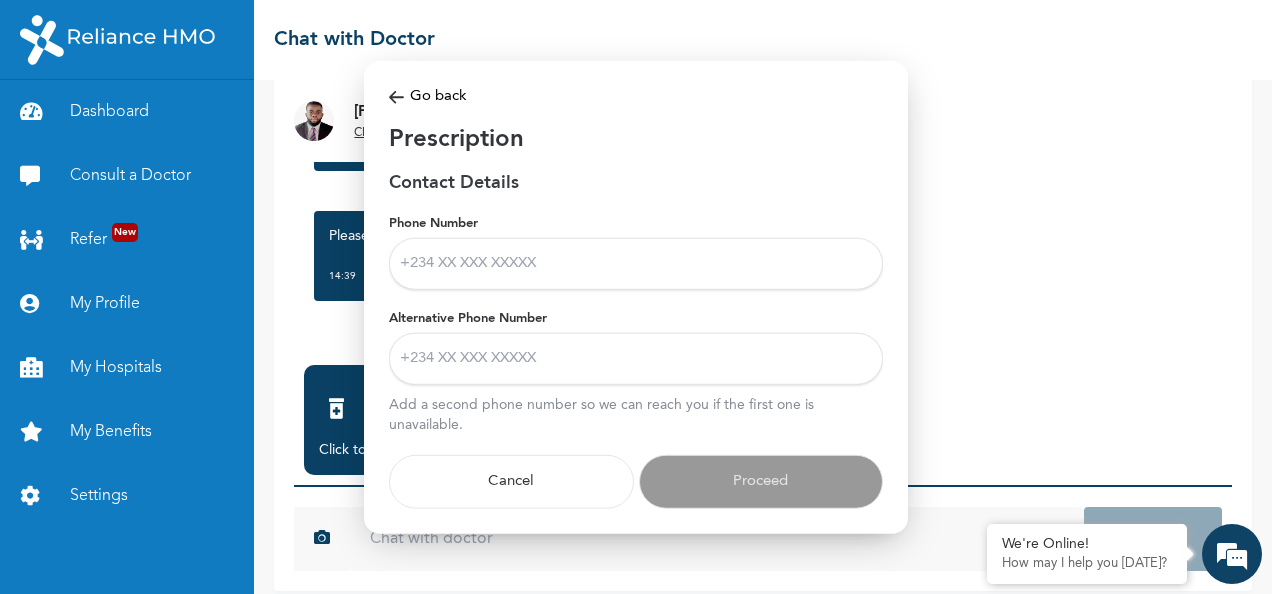 scroll, scrollTop: 0, scrollLeft: 0, axis: both 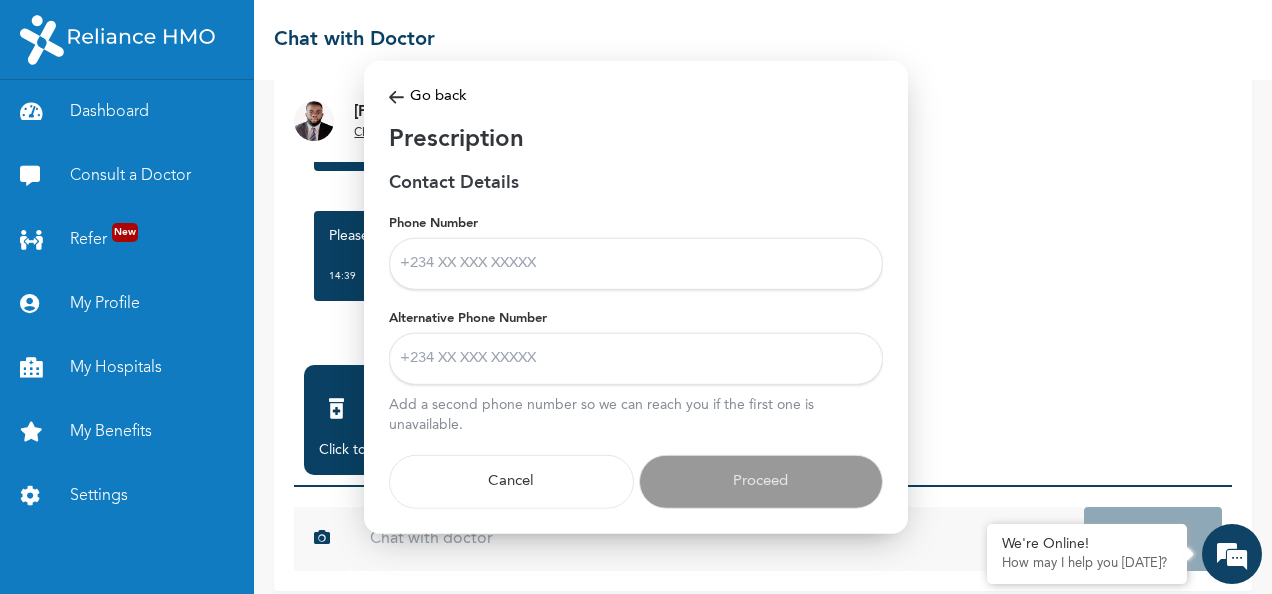 click on "Phone Number" at bounding box center [636, 263] 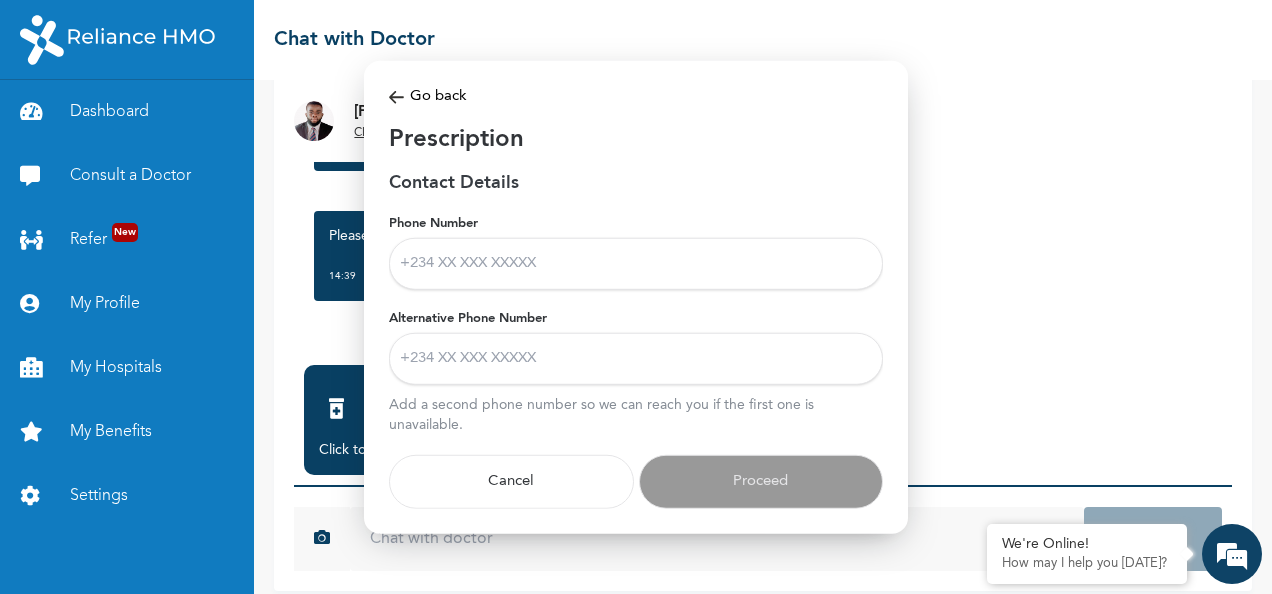 type on "[PHONE_NUMBER]" 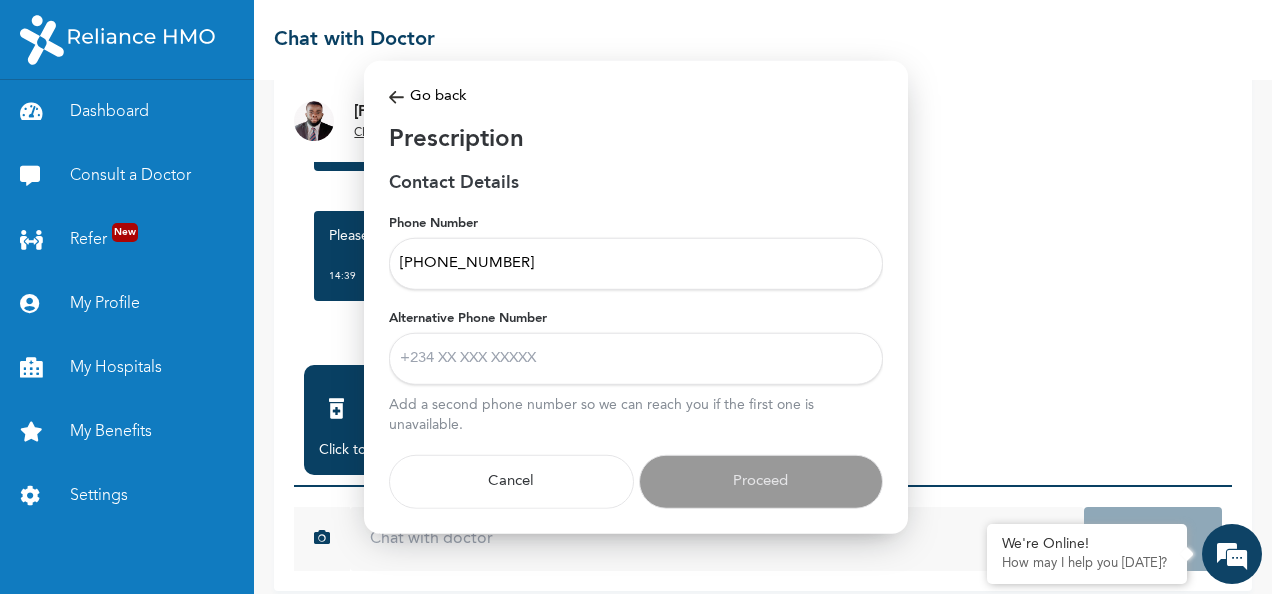click on "Alternative Phone Number" at bounding box center (636, 358) 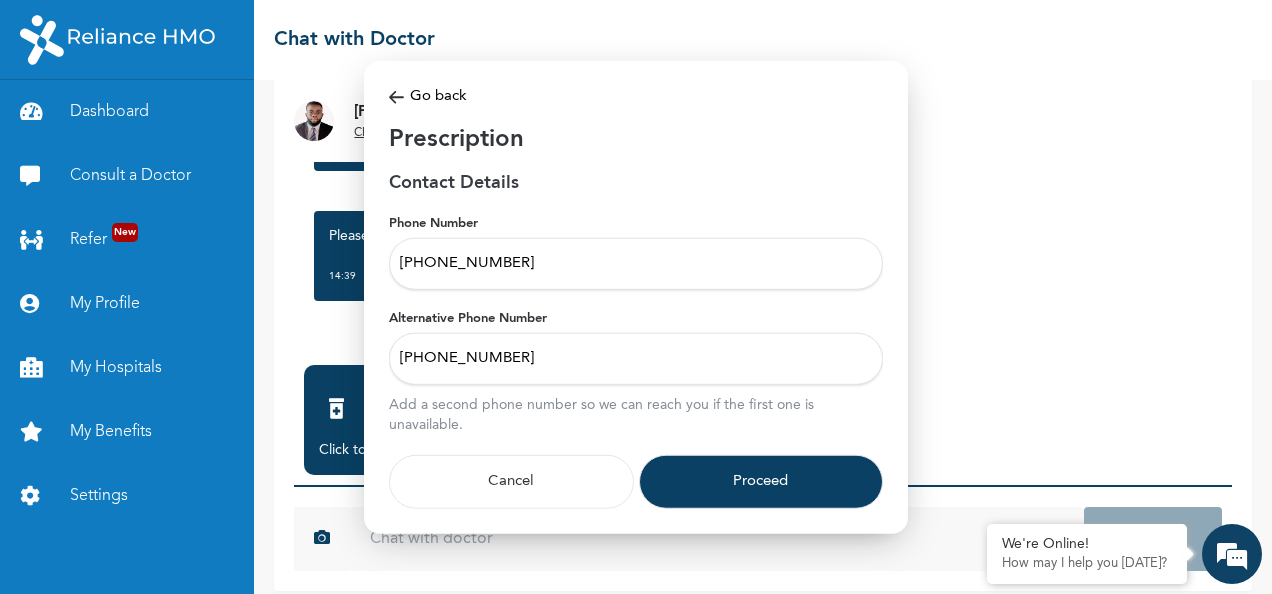 click on "Proceed" at bounding box center [761, 481] 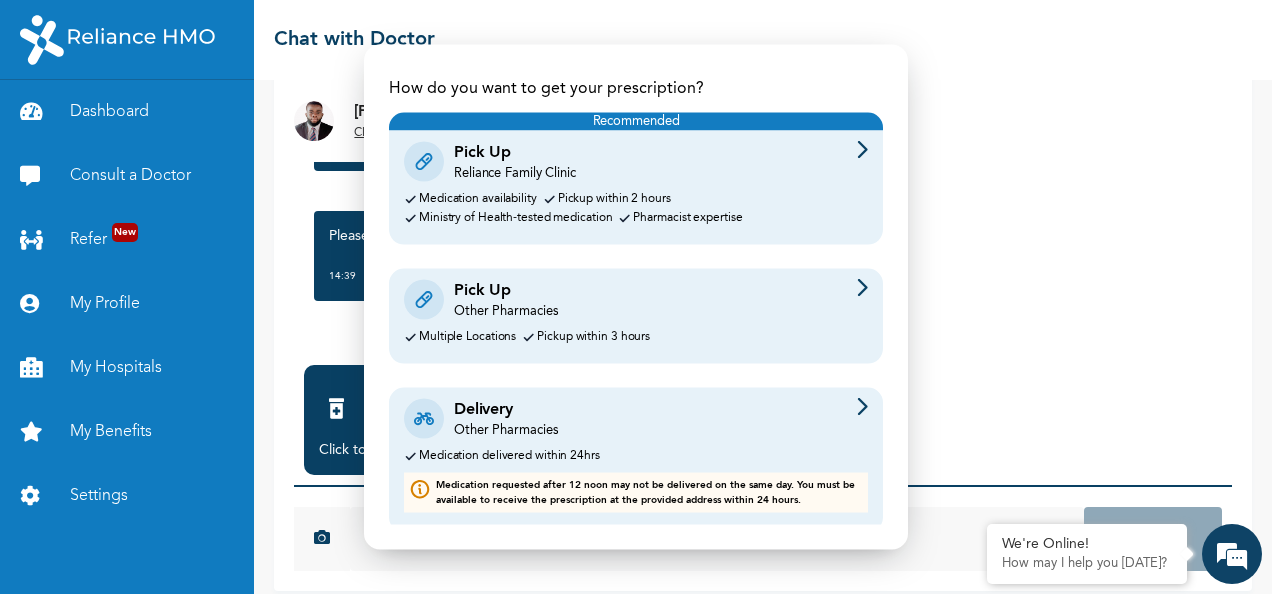 scroll, scrollTop: 68, scrollLeft: 0, axis: vertical 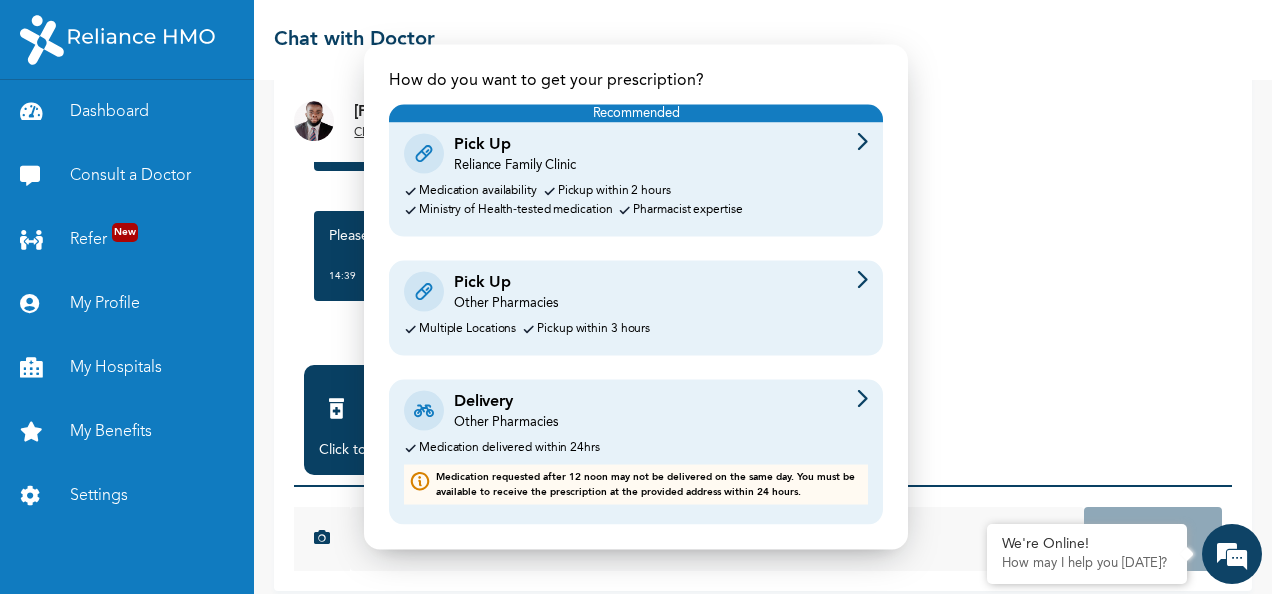 click on "Delivery Other Pharmacies   Medication delivered within 24hrs Medication requested after 12 noon may not be delivered on the same day. You must be available to receive the prescription at the provided address within 24 hours." at bounding box center [636, 451] 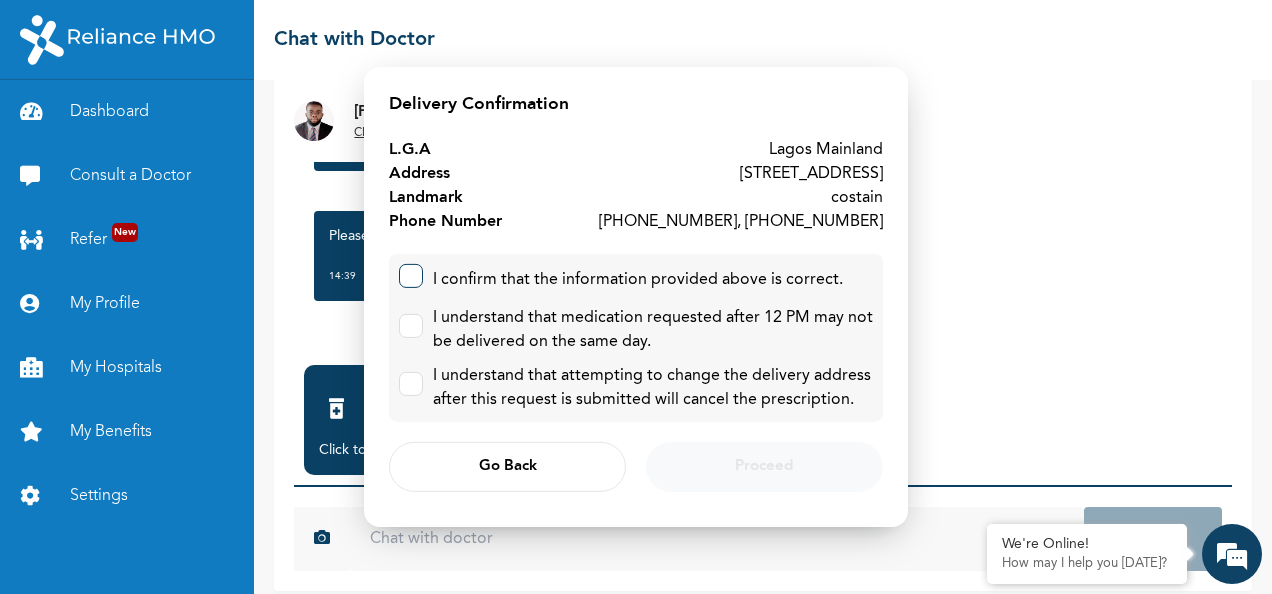 click at bounding box center [411, 276] 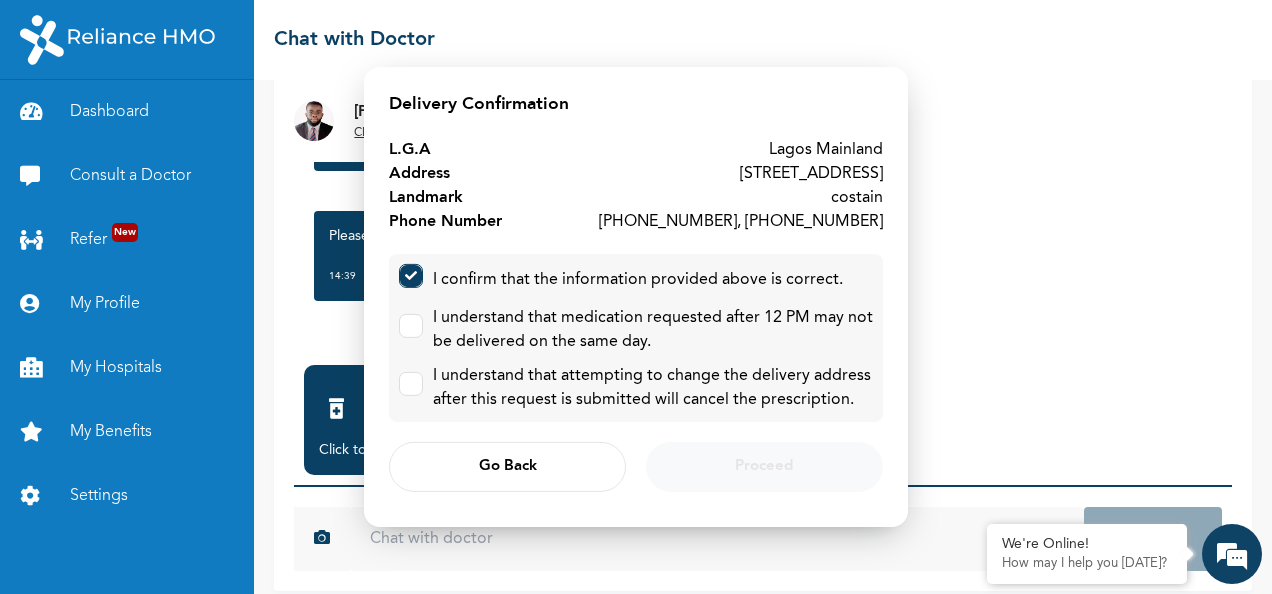 checkbox on "true" 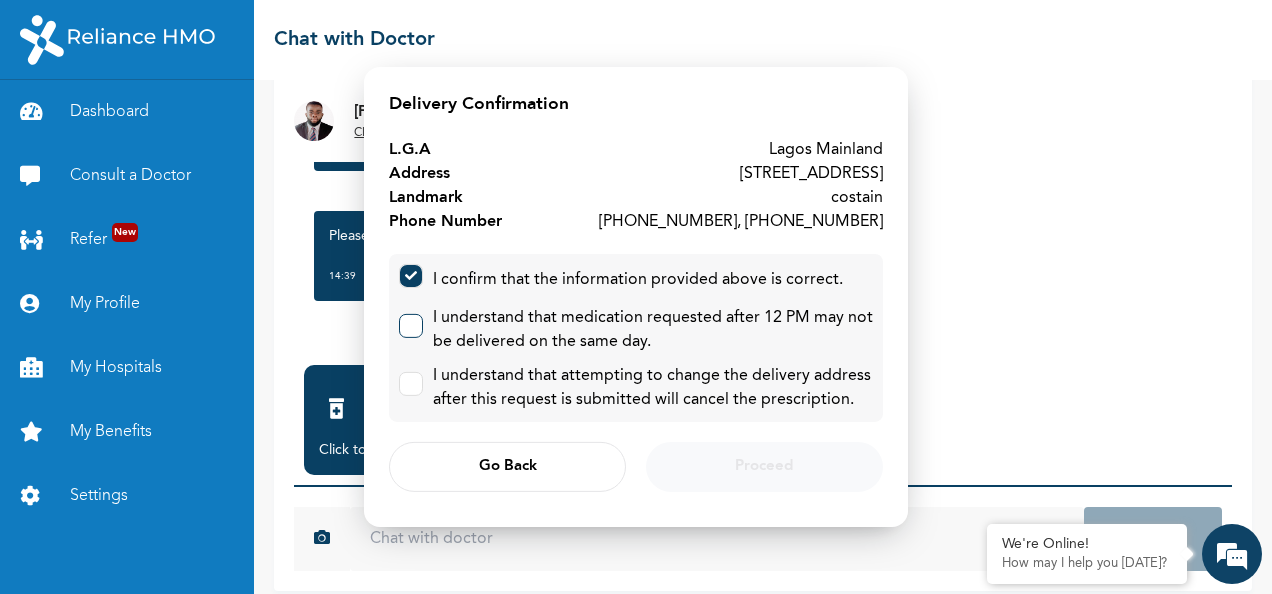 click at bounding box center [411, 326] 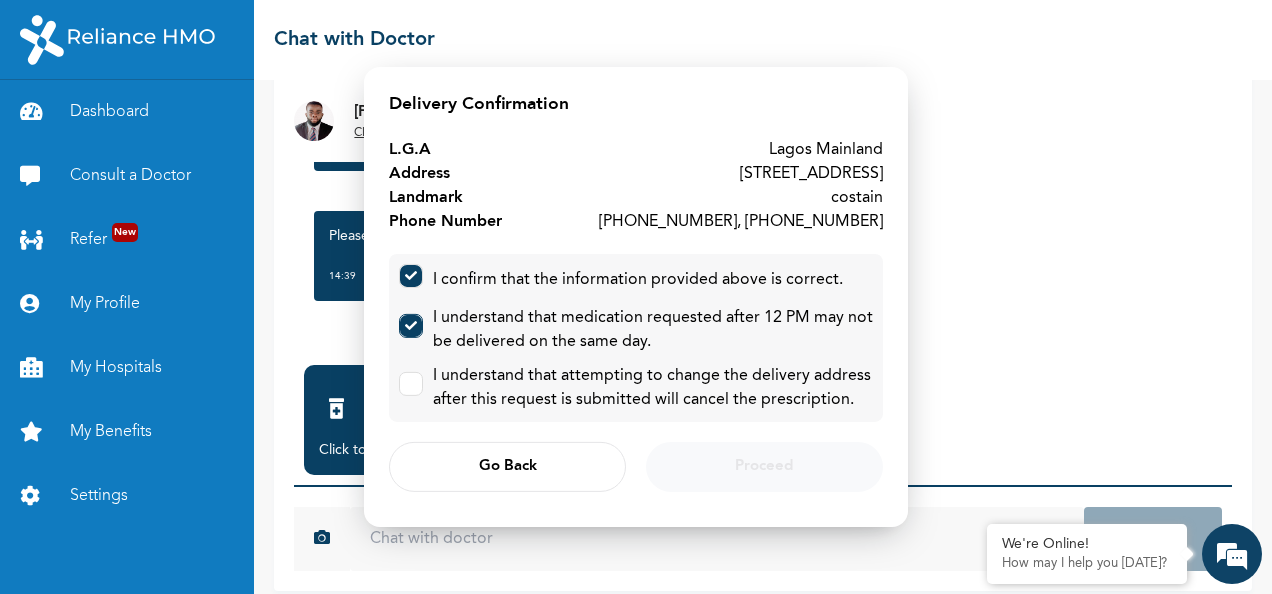checkbox on "true" 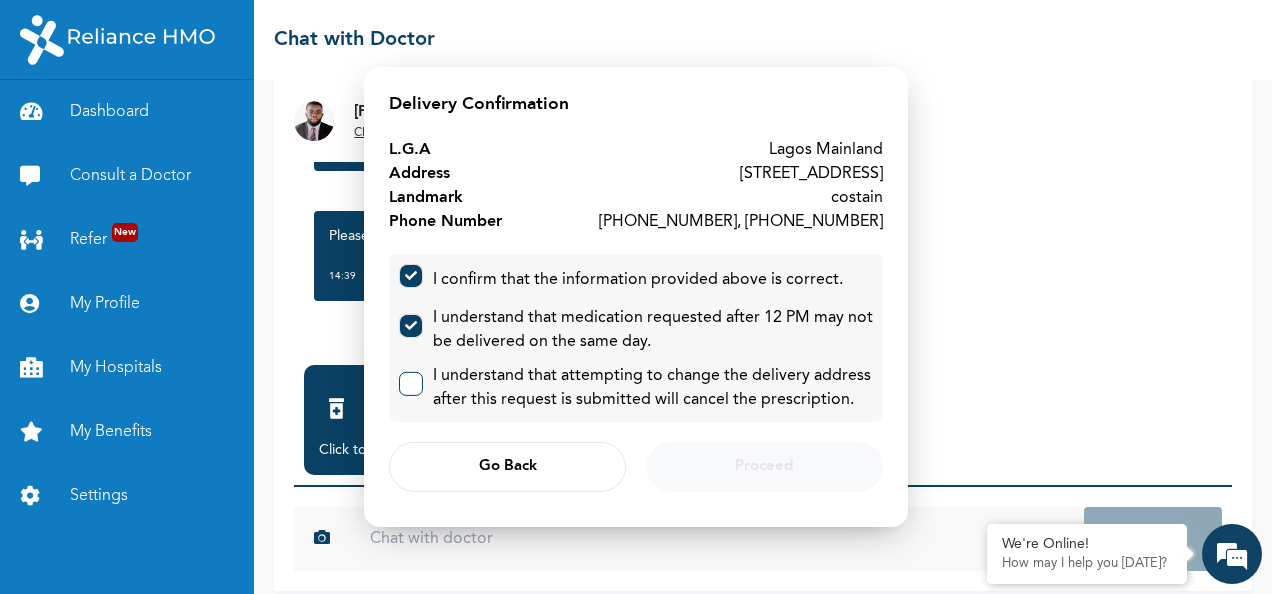 click at bounding box center [411, 384] 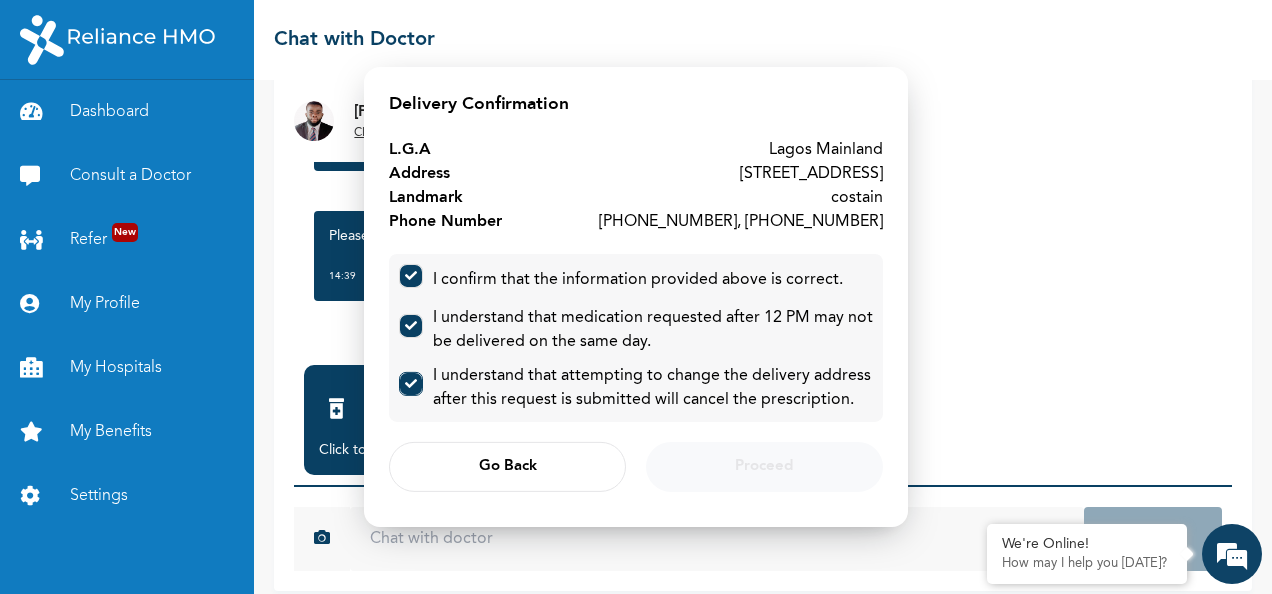 checkbox on "true" 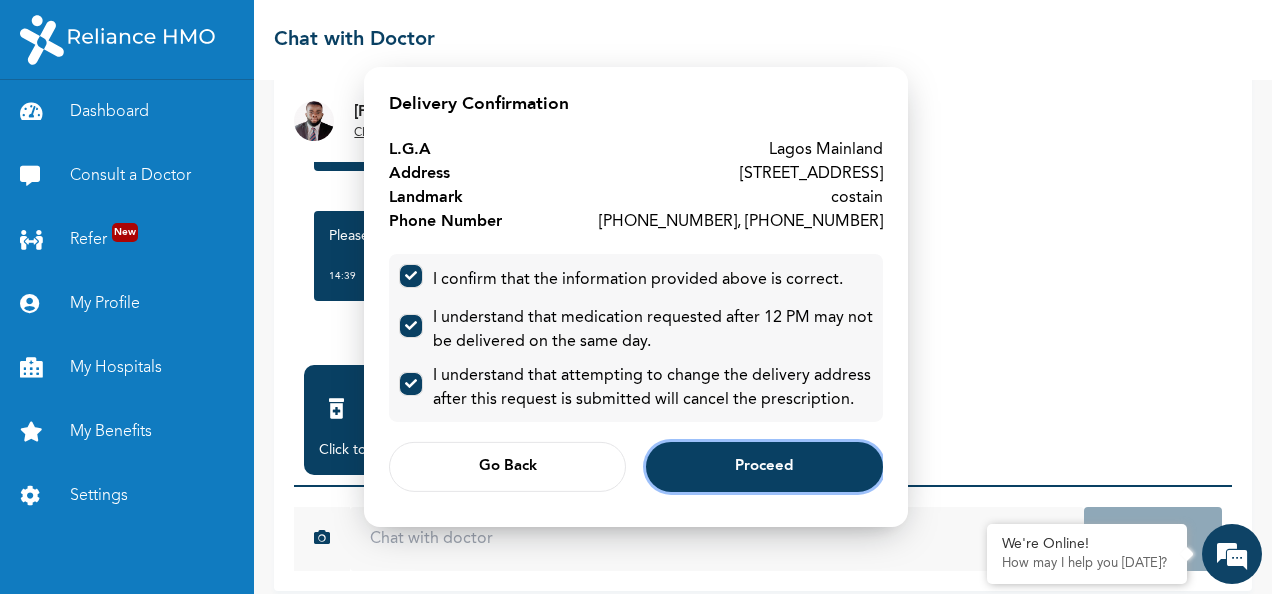 click on "Proceed" at bounding box center (764, 467) 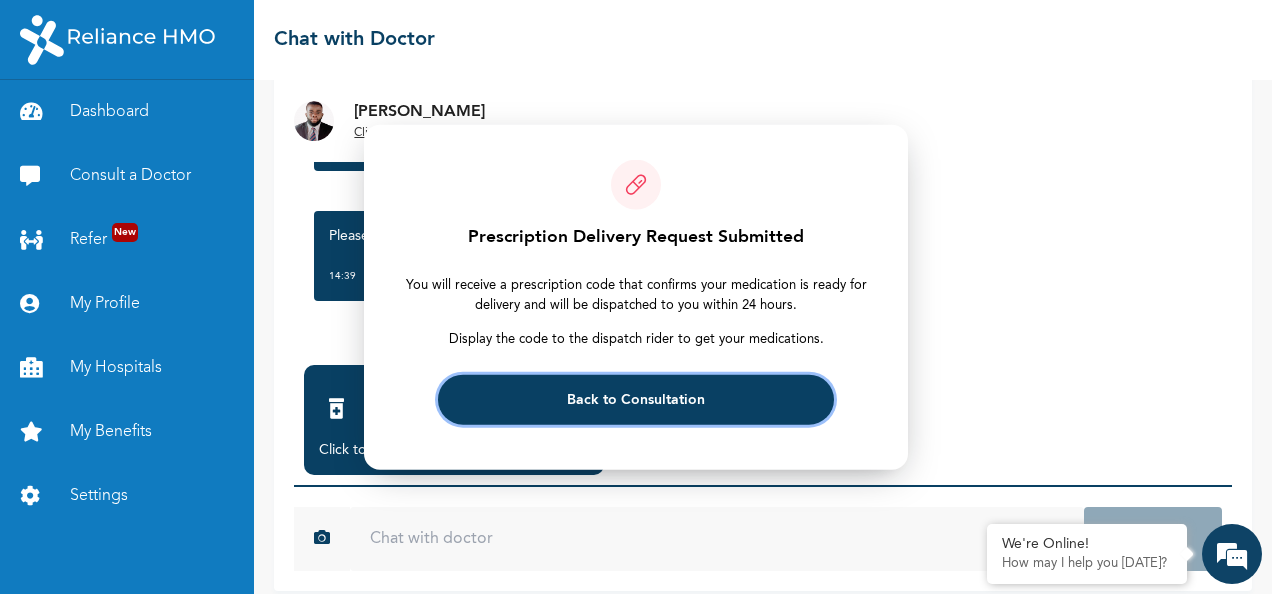 click on "Back to Consultation" at bounding box center (636, 399) 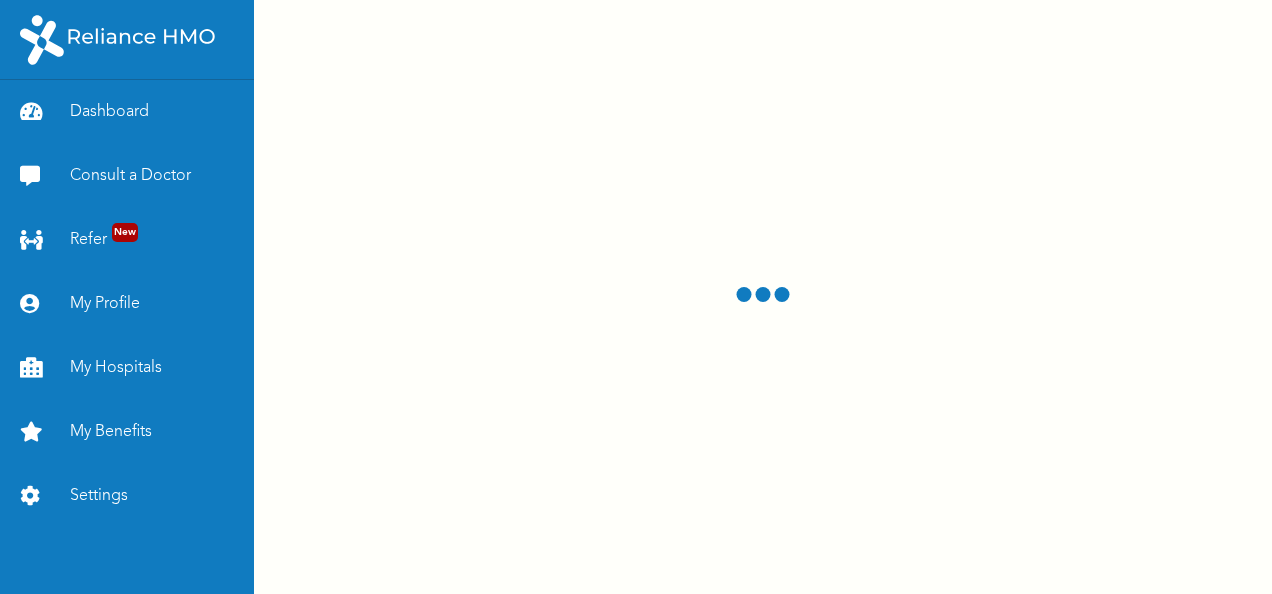 scroll, scrollTop: 0, scrollLeft: 0, axis: both 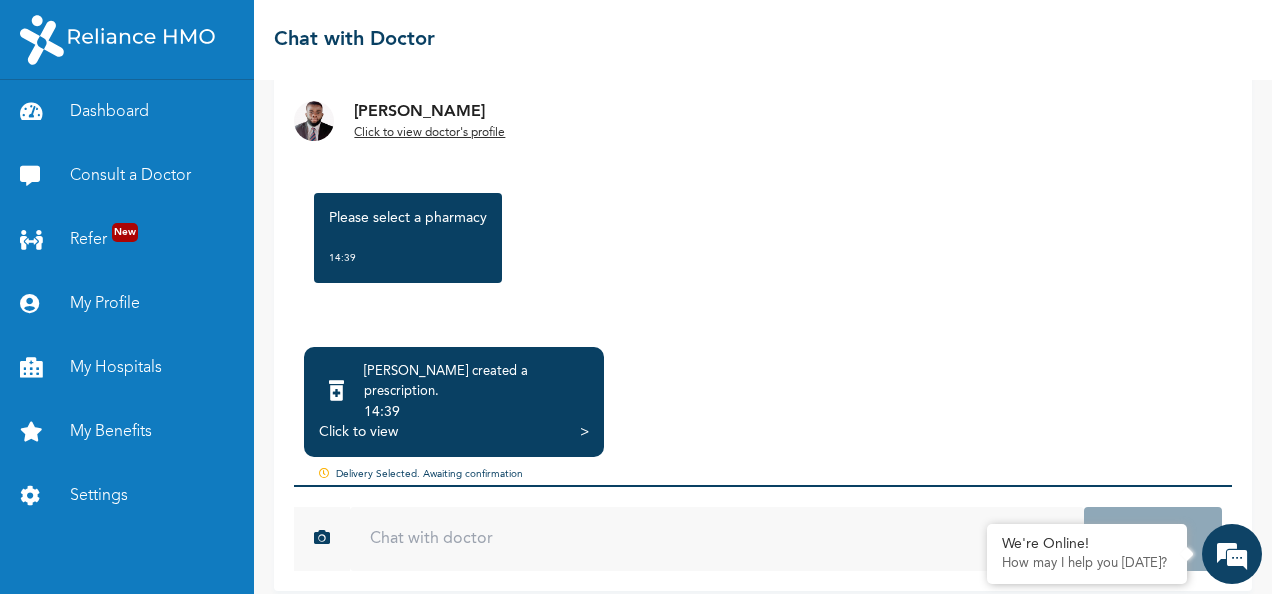 click on "Click to view" at bounding box center (358, 432) 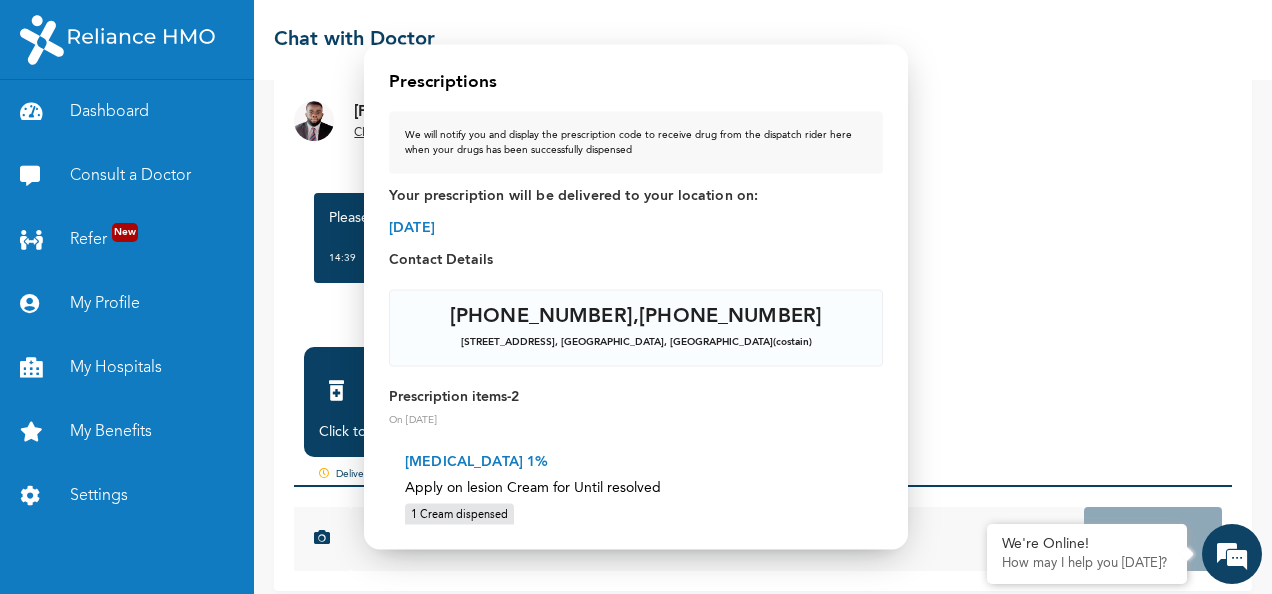 scroll, scrollTop: 0, scrollLeft: 0, axis: both 